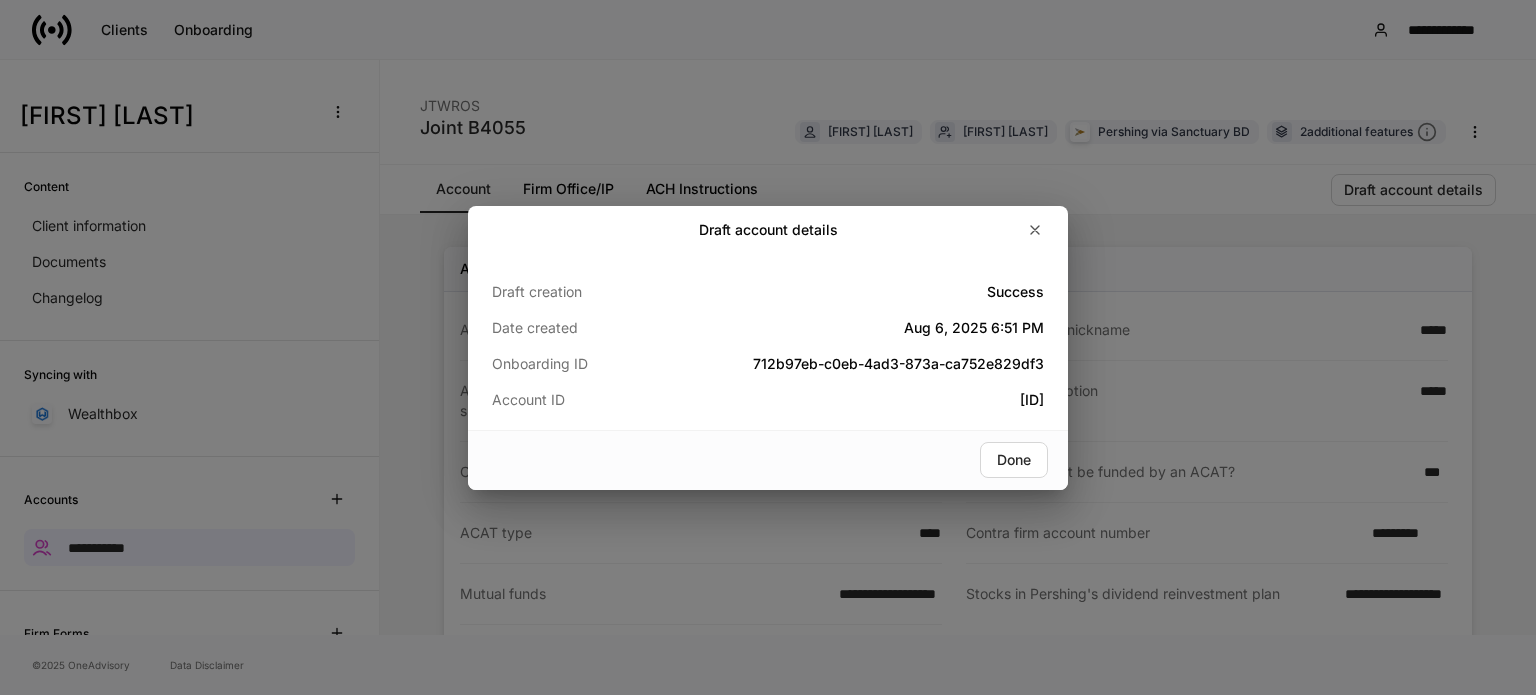 scroll, scrollTop: 0, scrollLeft: 0, axis: both 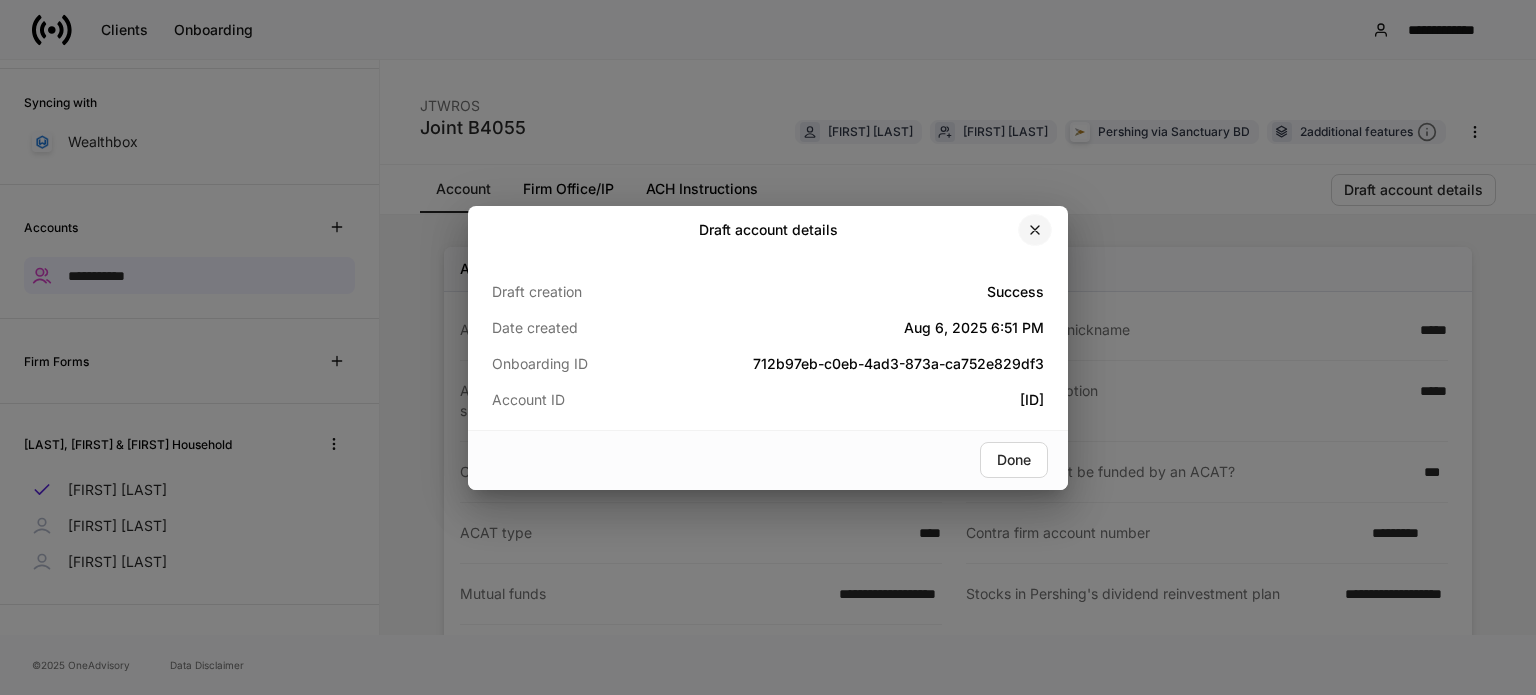 click 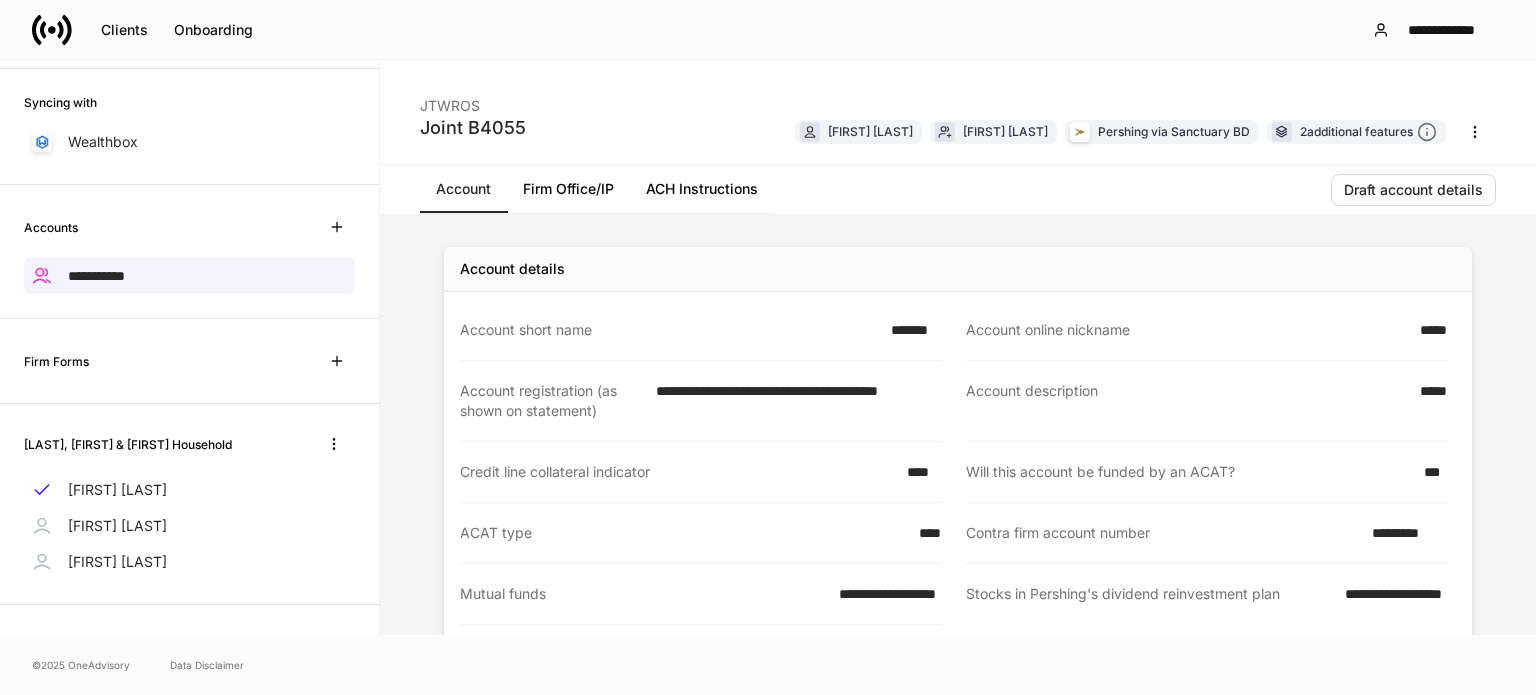 click 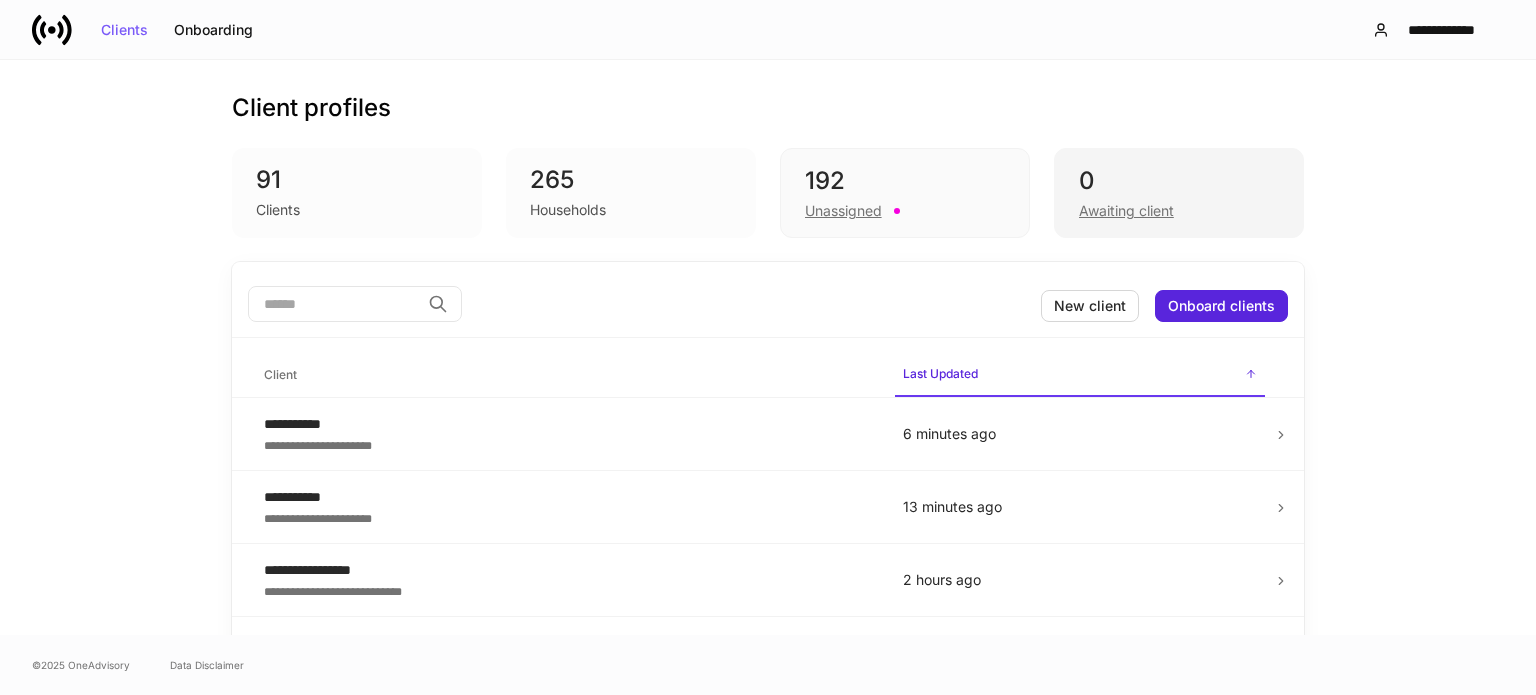 click on "0" at bounding box center [1179, 181] 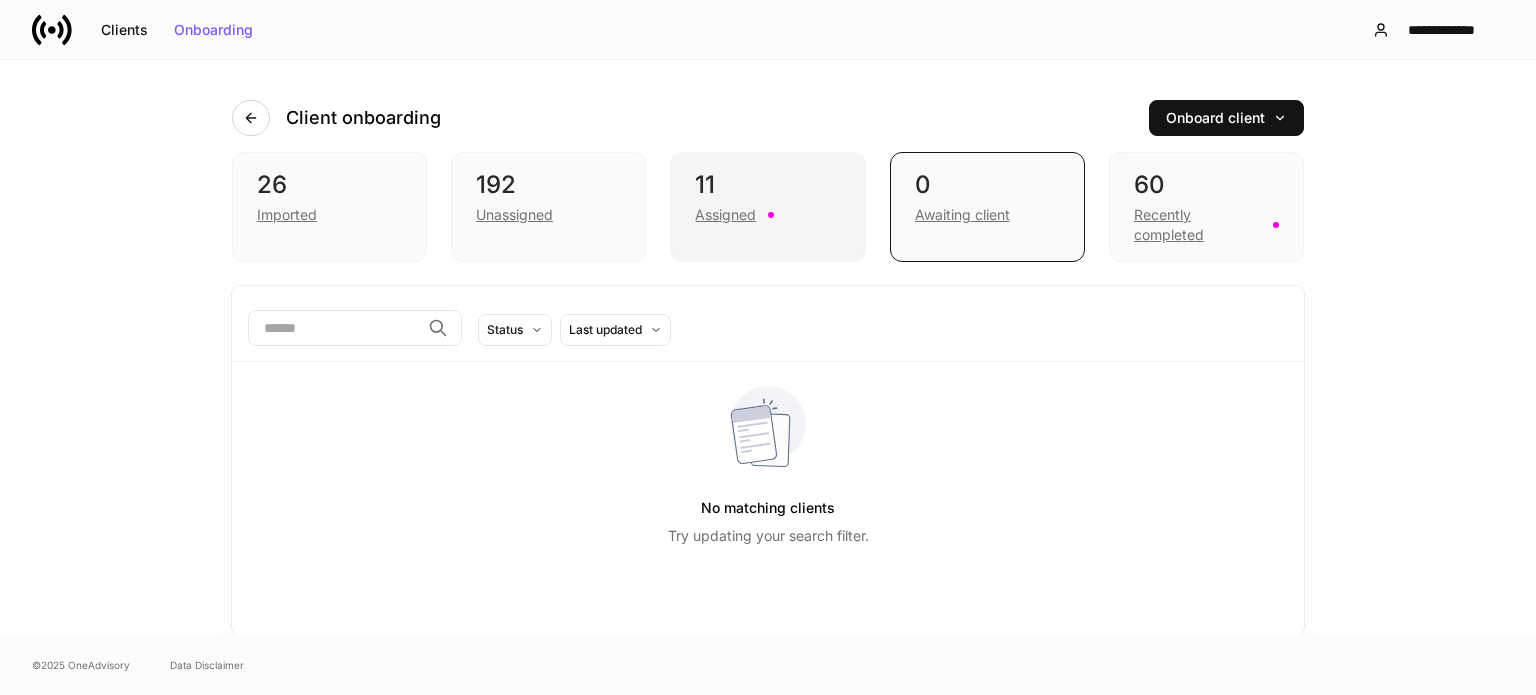 click on "Assigned" at bounding box center [767, 213] 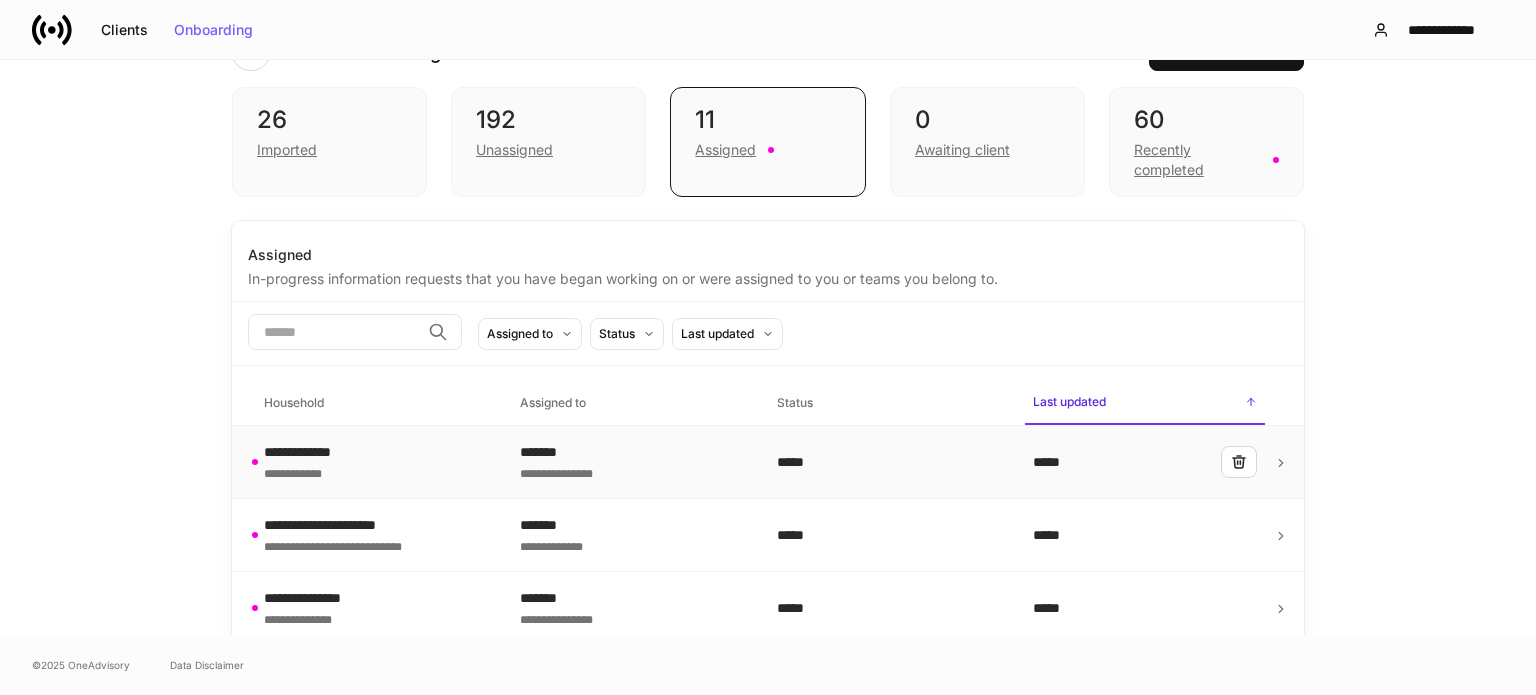 scroll, scrollTop: 100, scrollLeft: 0, axis: vertical 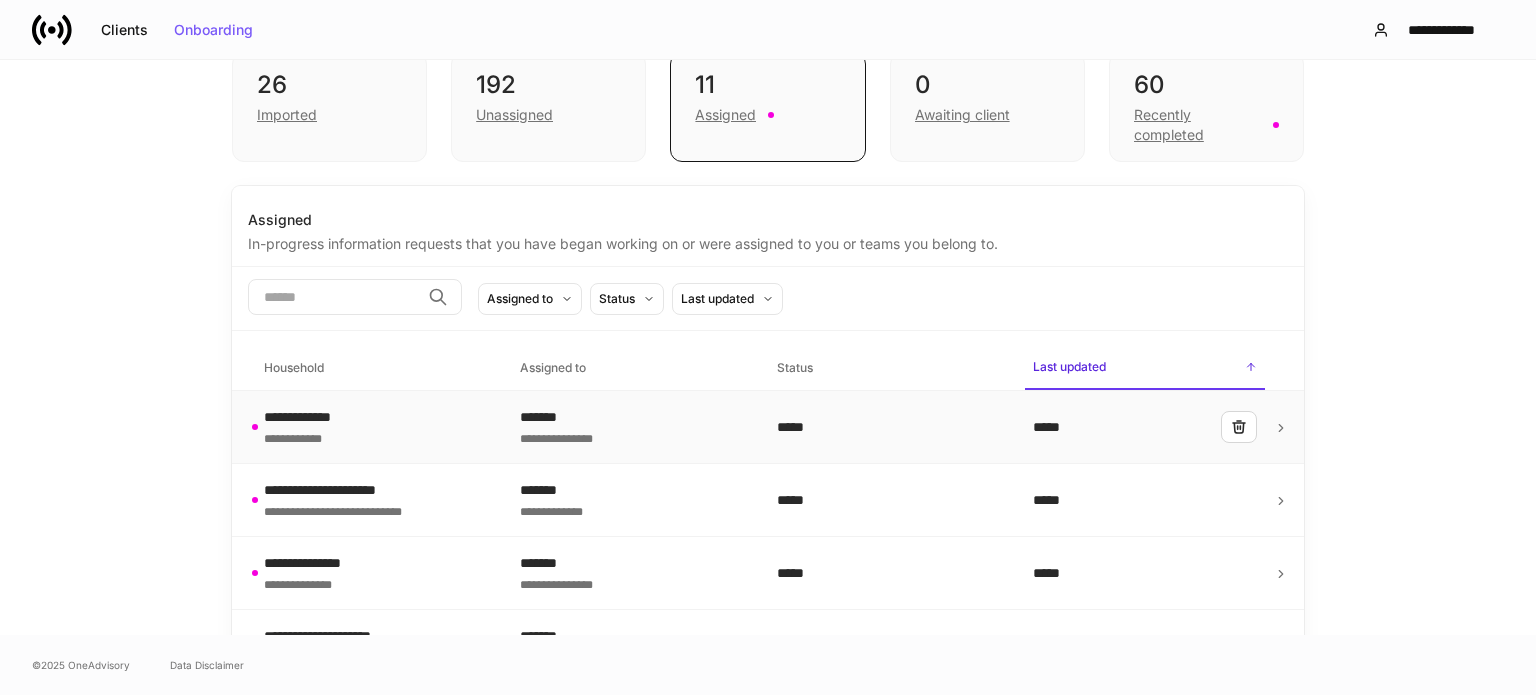 click on "**********" at bounding box center (376, 427) 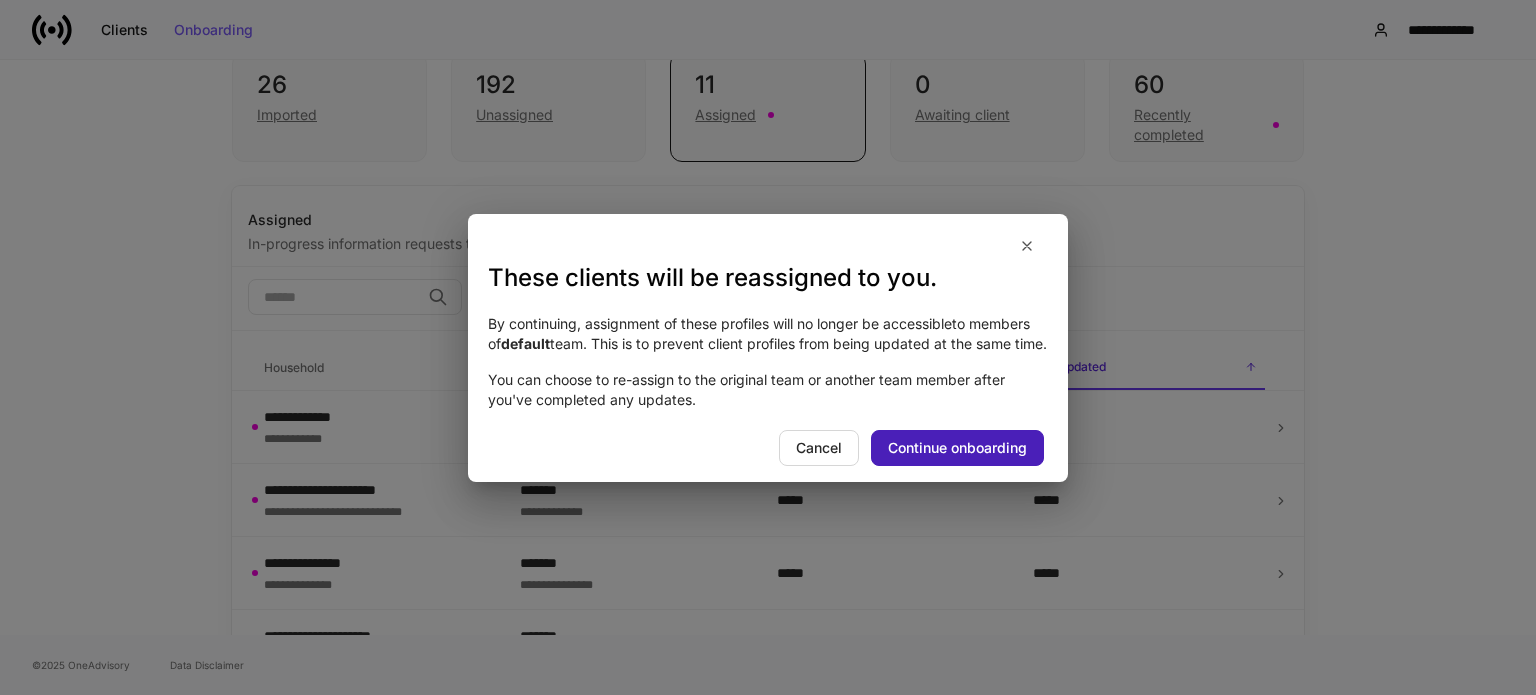 click on "Continue onboarding" at bounding box center (957, 448) 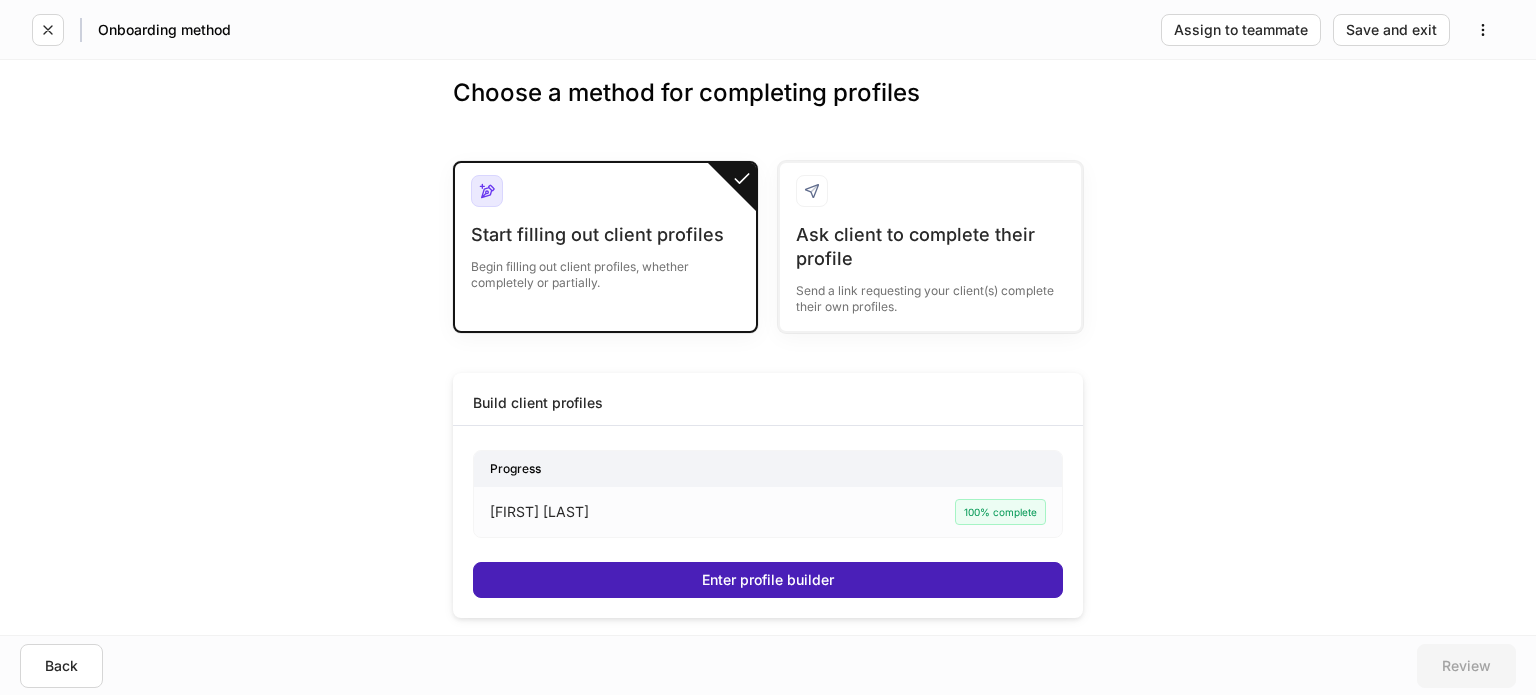 click on "Enter profile builder" at bounding box center [768, 580] 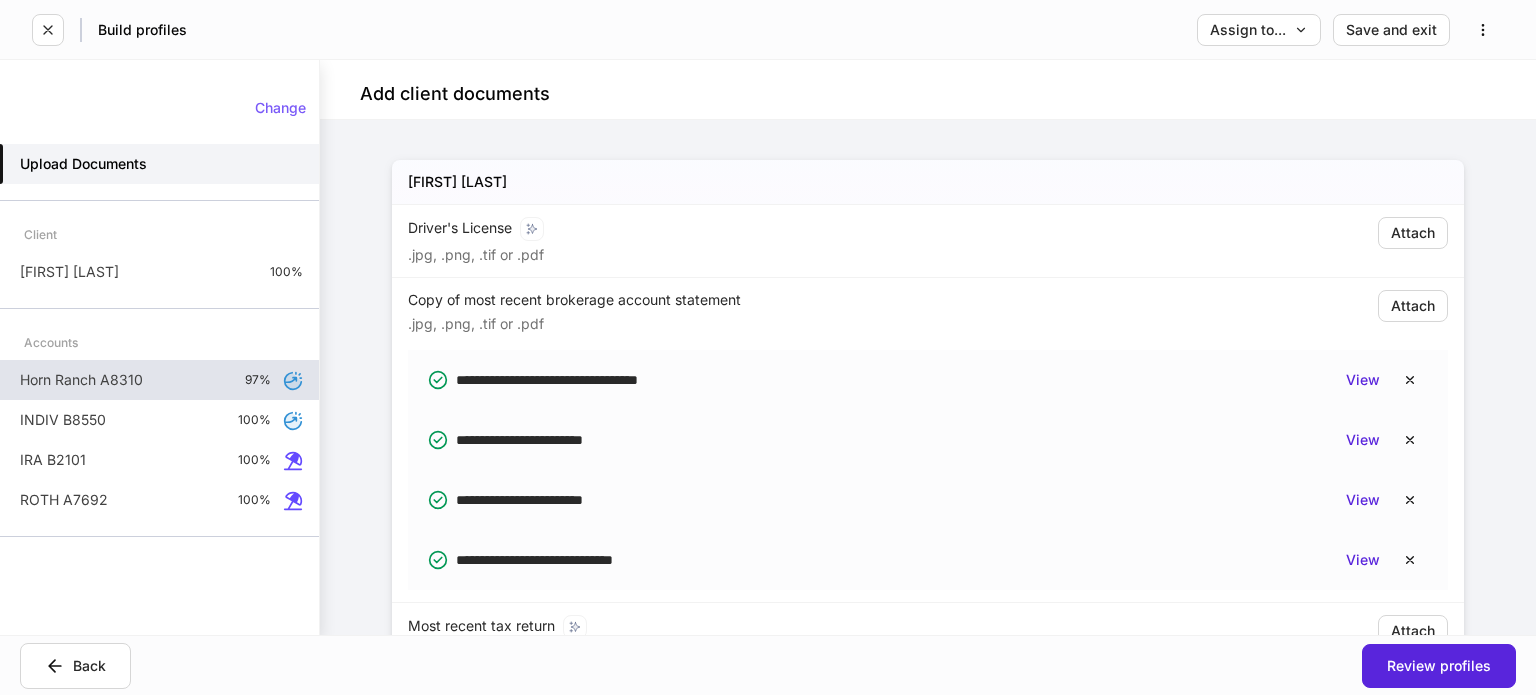 click on "Horn Ranch A8310 97%" at bounding box center (159, 380) 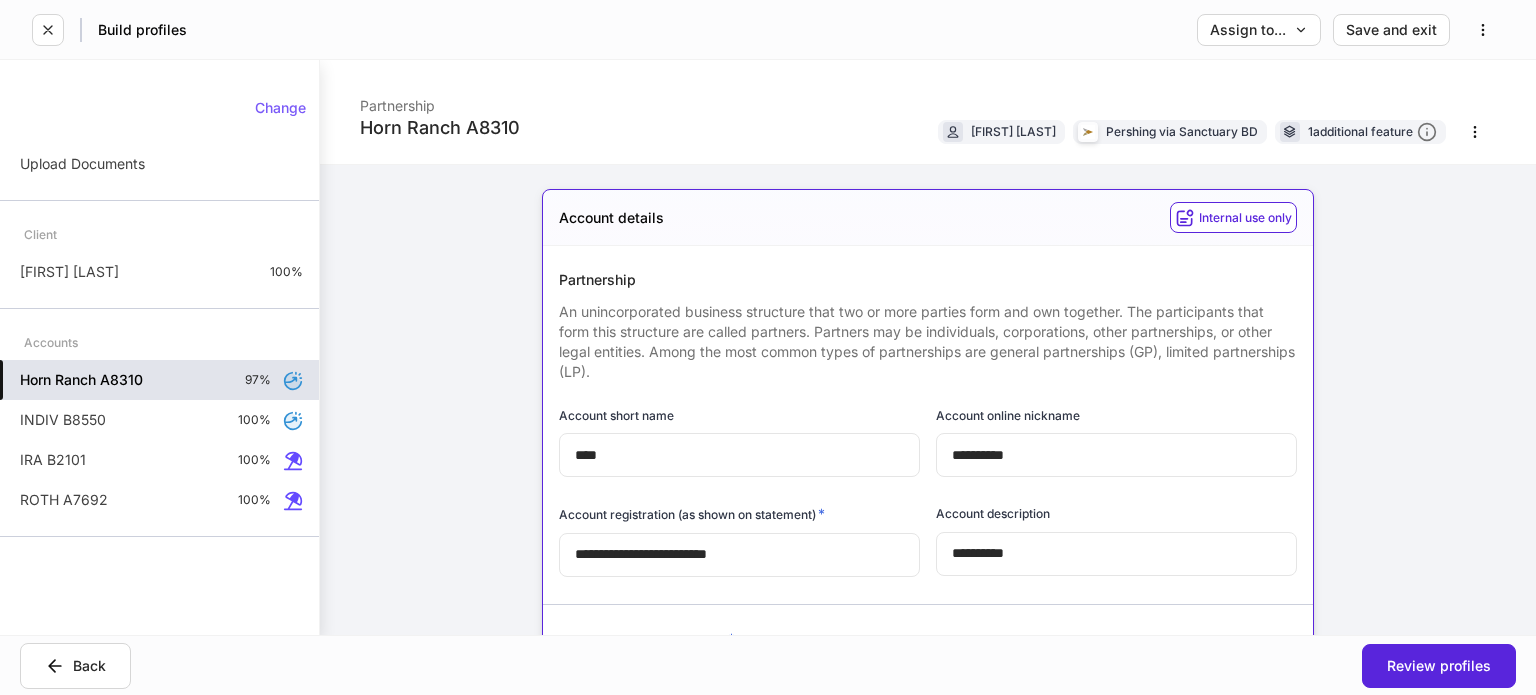 type on "**********" 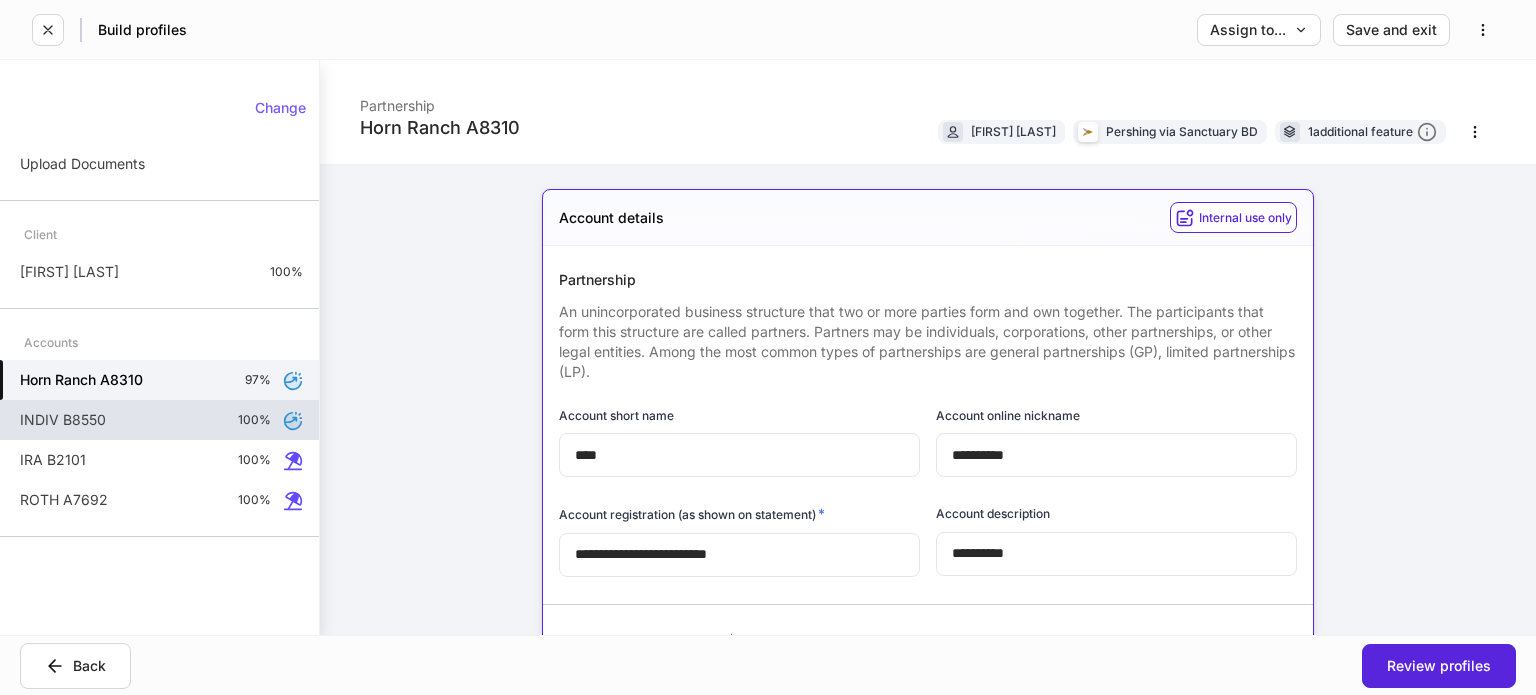 click on "INDIV B8550 100%" at bounding box center (159, 420) 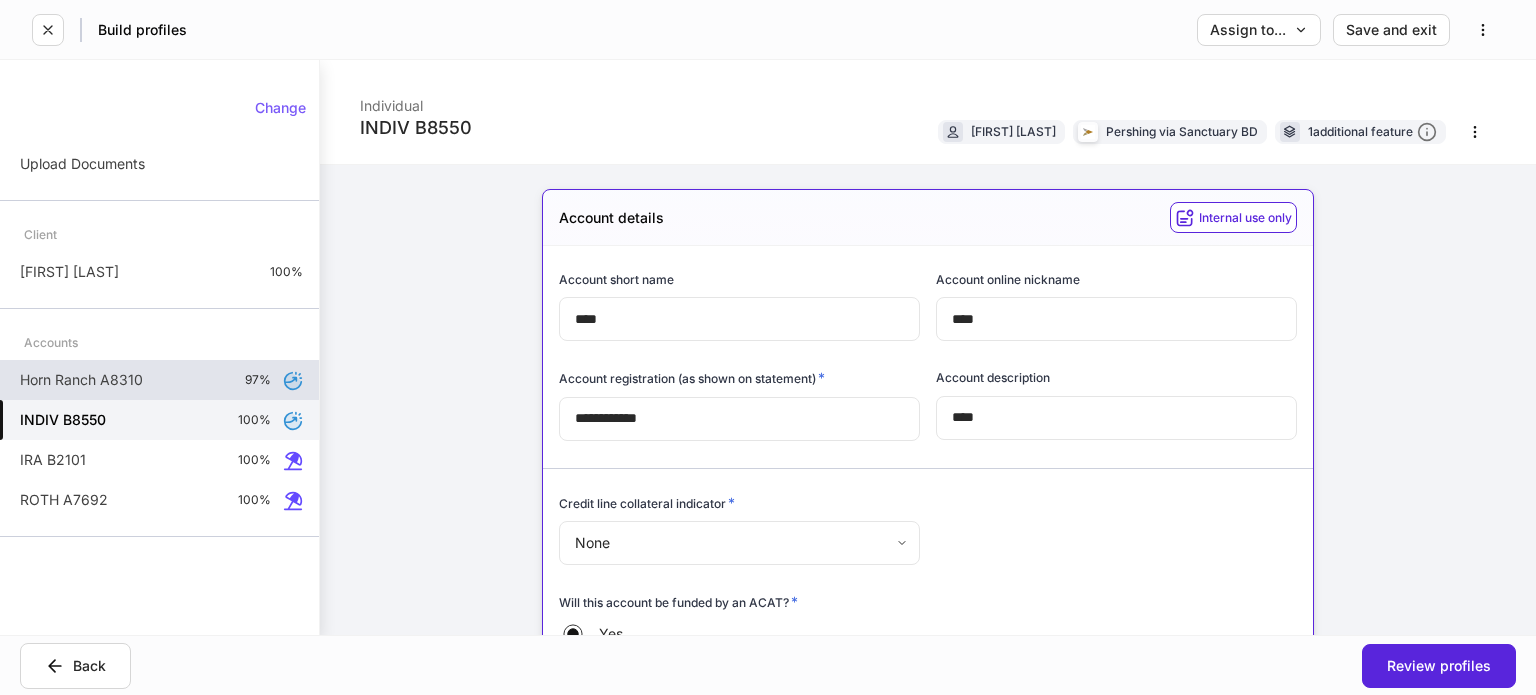 click on "Horn Ranch A8310" at bounding box center (81, 380) 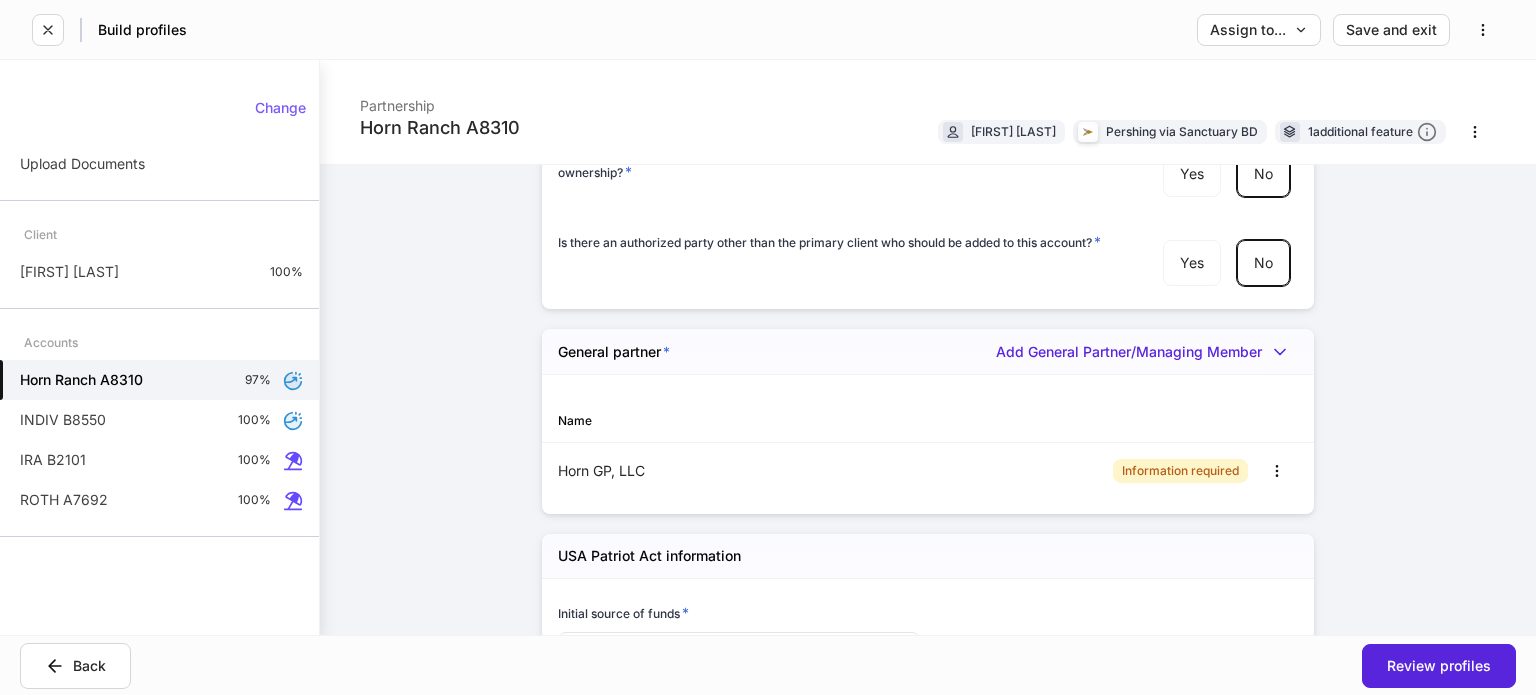 scroll, scrollTop: 2500, scrollLeft: 0, axis: vertical 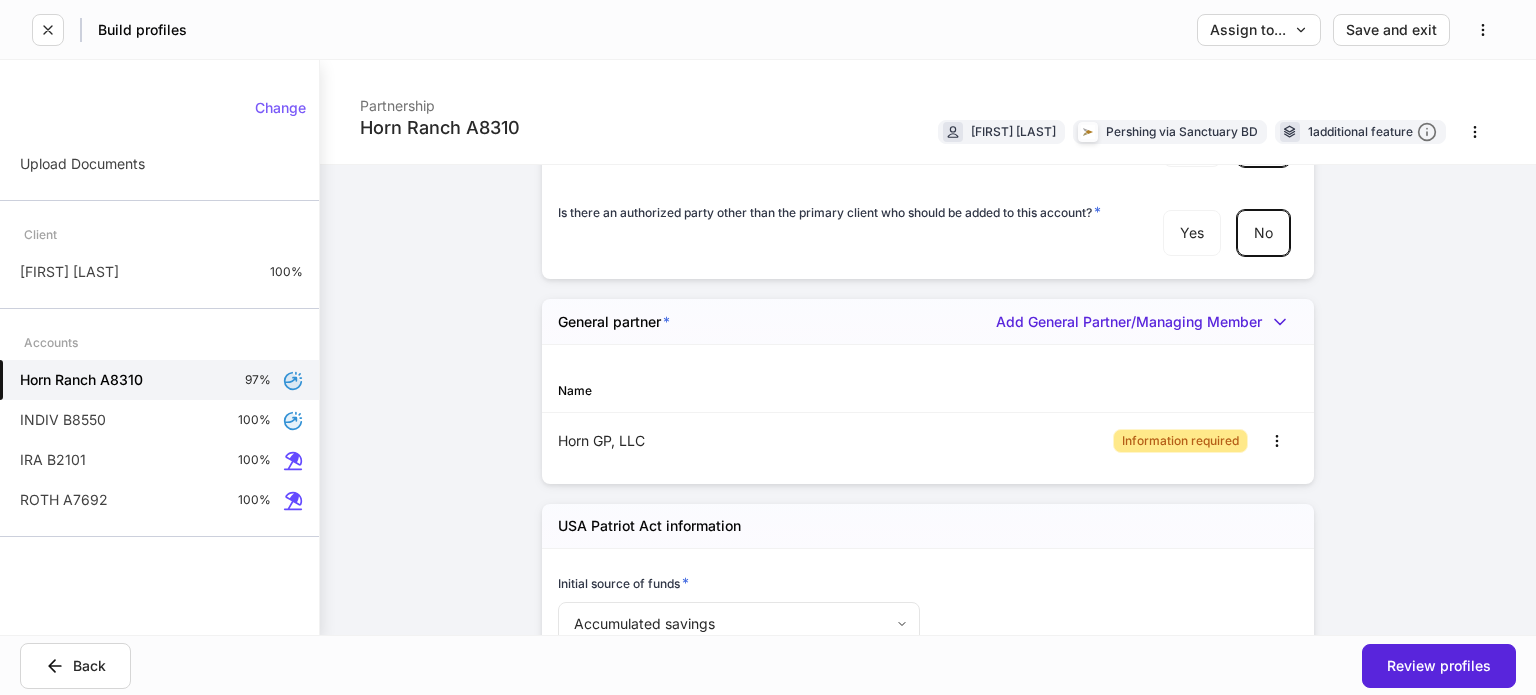 click on "Information required" at bounding box center [1180, 440] 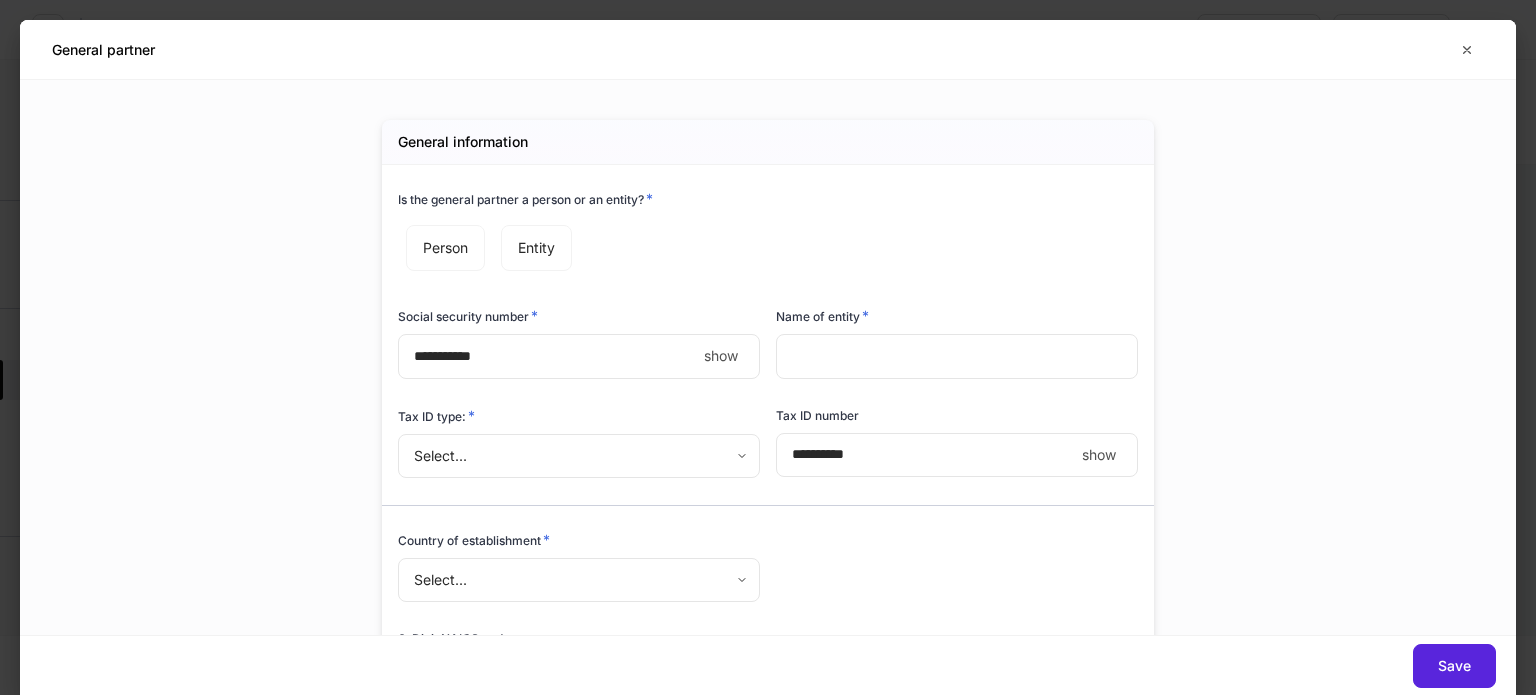 type on "**********" 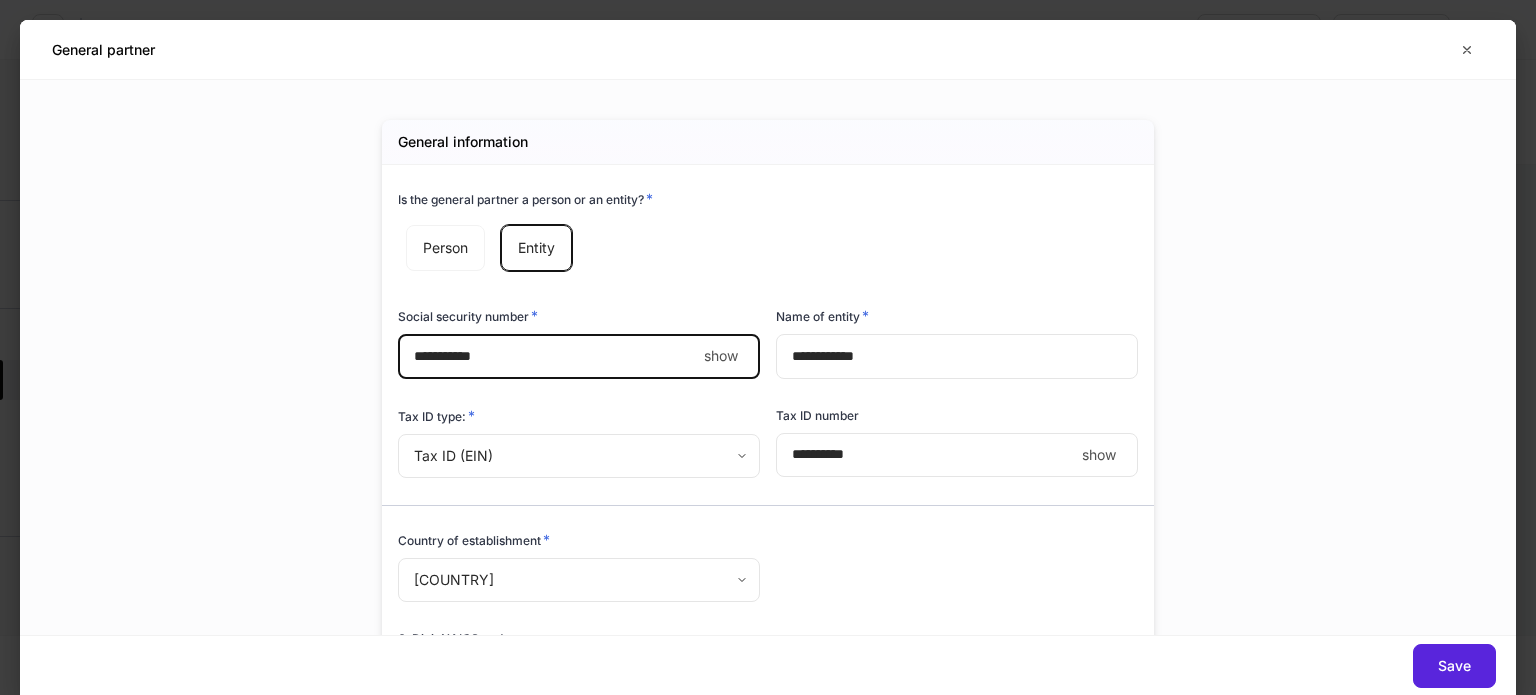 click on "****" at bounding box center (547, 356) 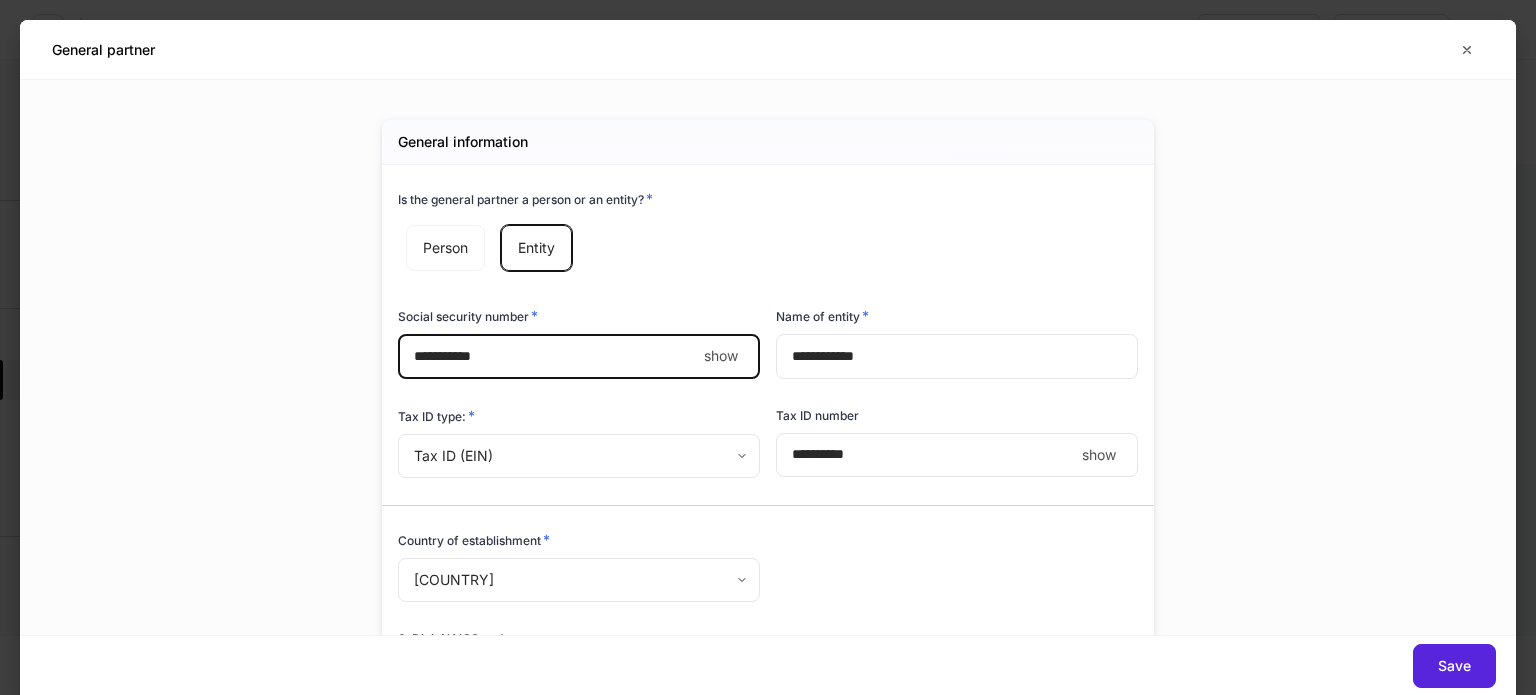 click on "Is the general partner a person or an entity? * Person Entity" at bounding box center [760, 223] 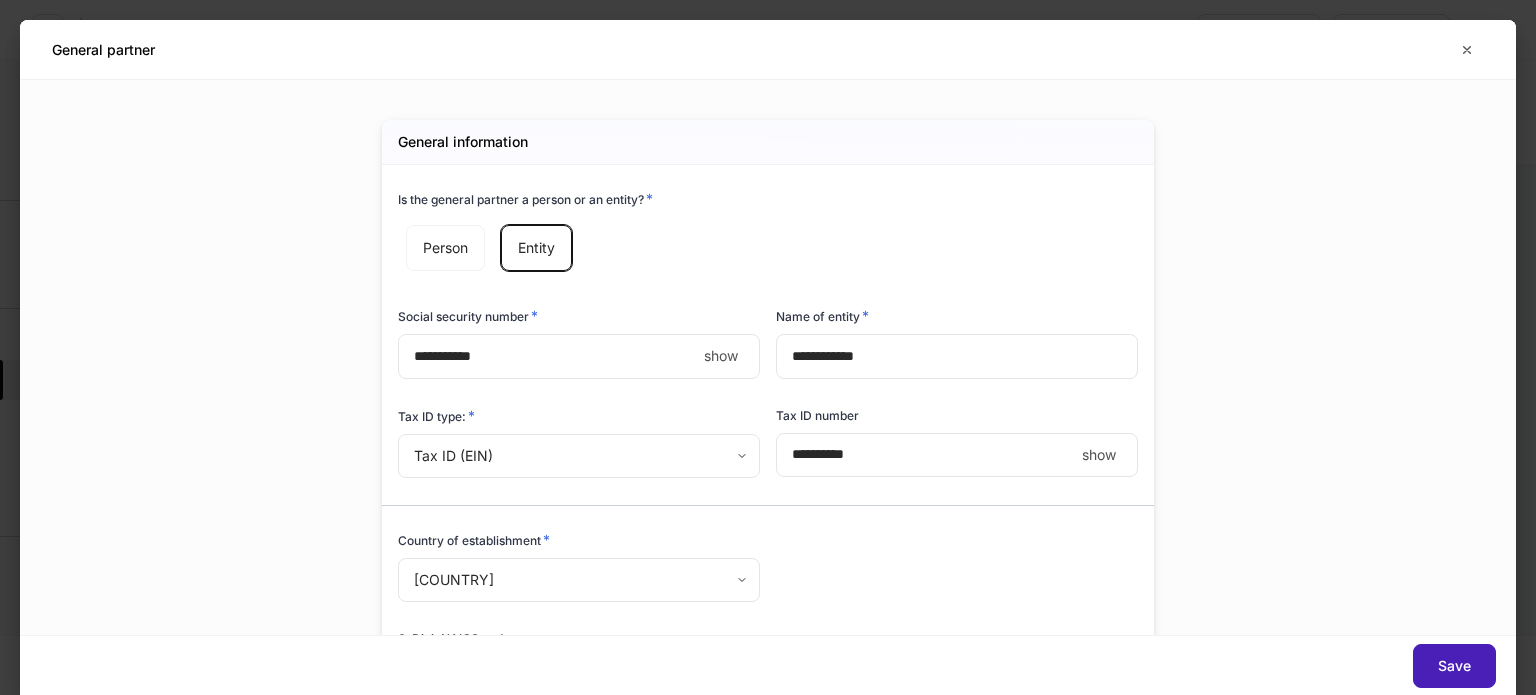 click on "Save" at bounding box center [1454, 666] 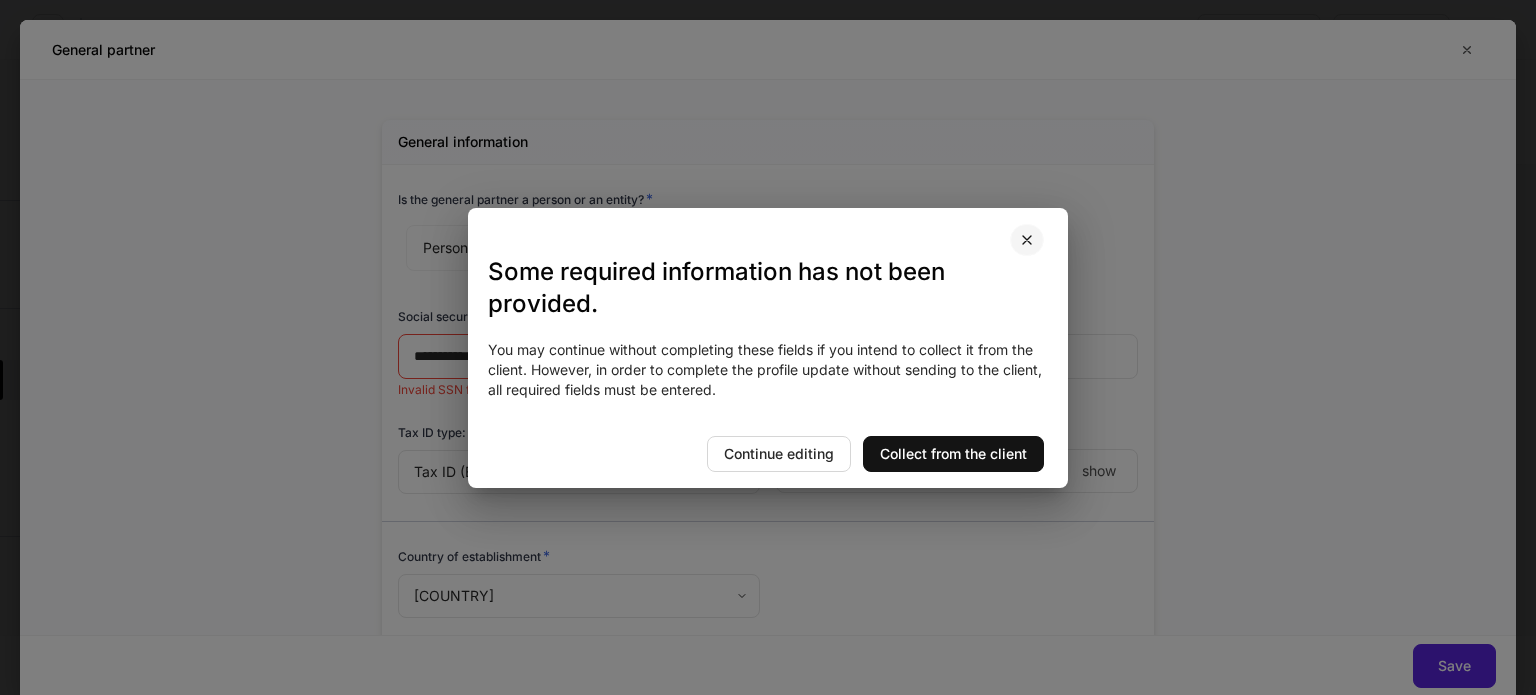 click 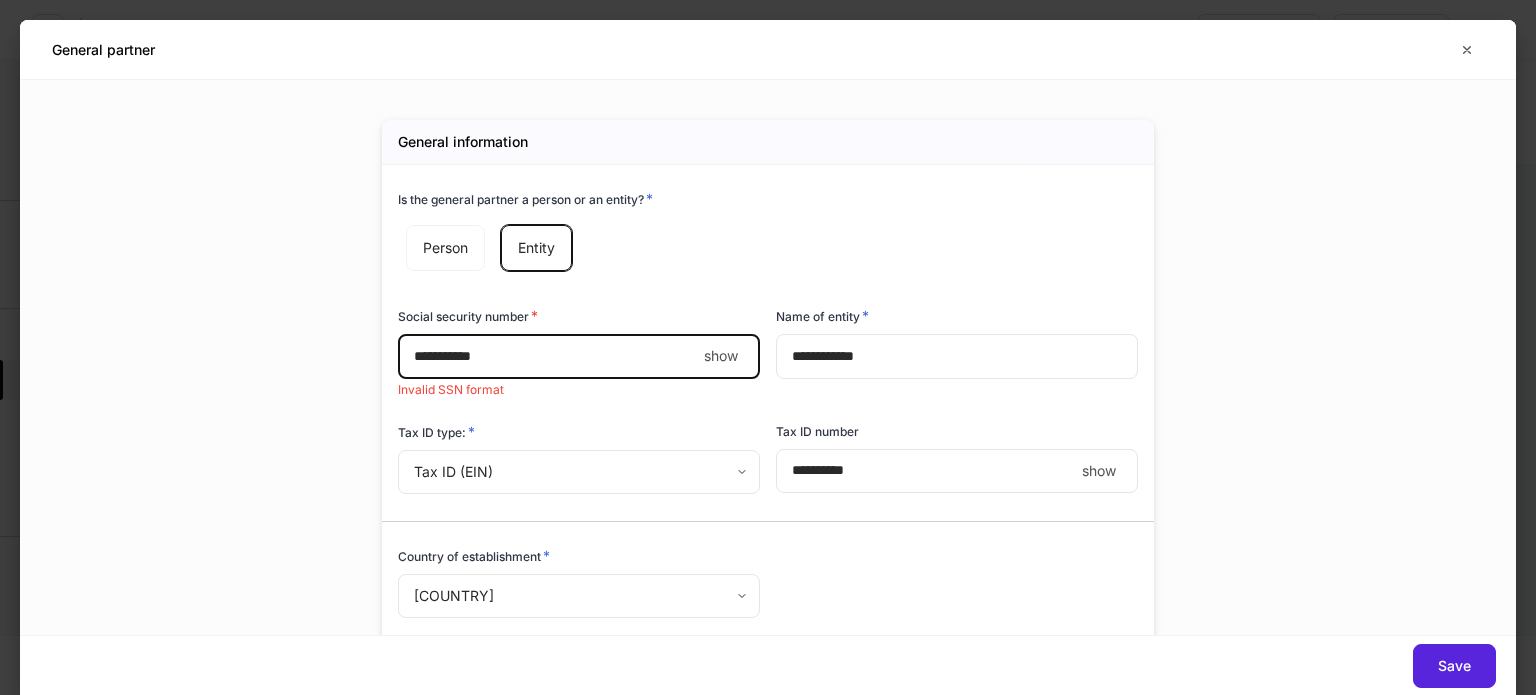 drag, startPoint x: 520, startPoint y: 351, endPoint x: 201, endPoint y: 337, distance: 319.30707 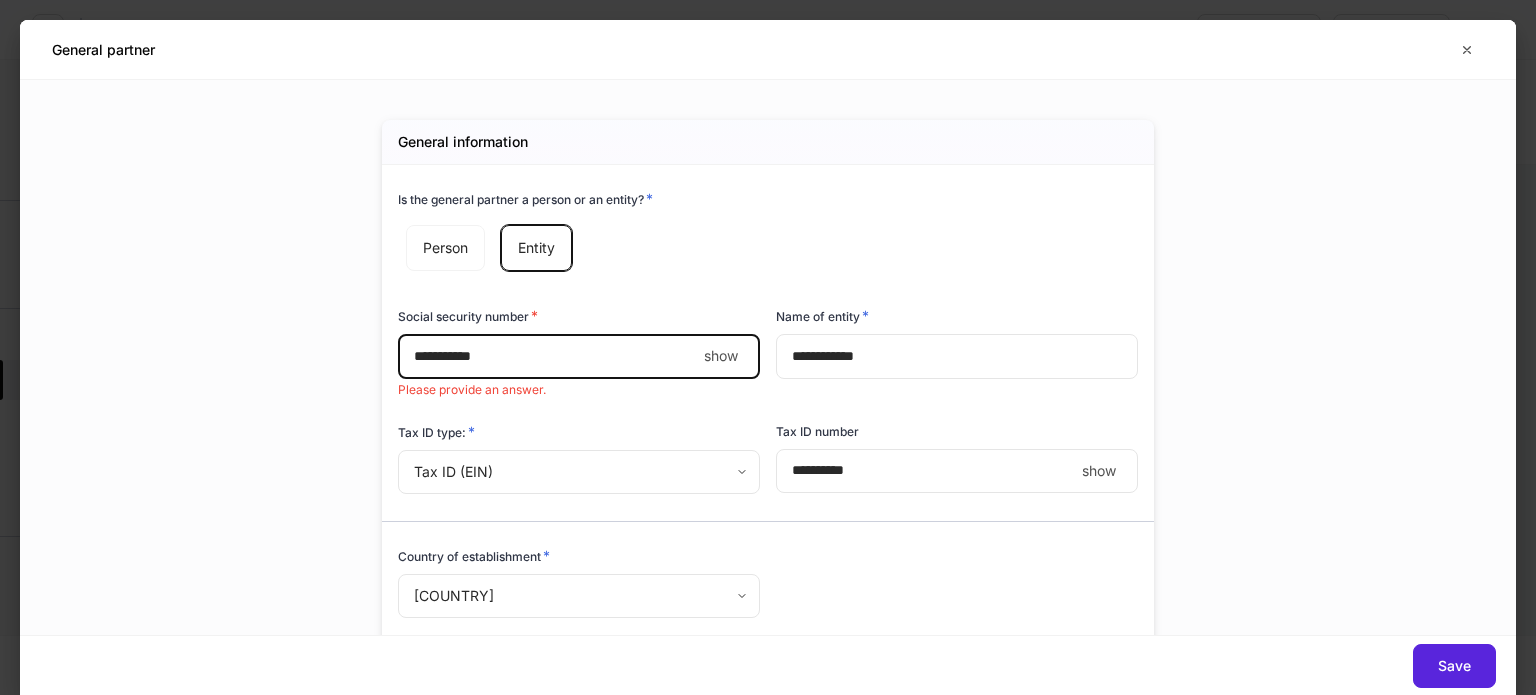 type on "****" 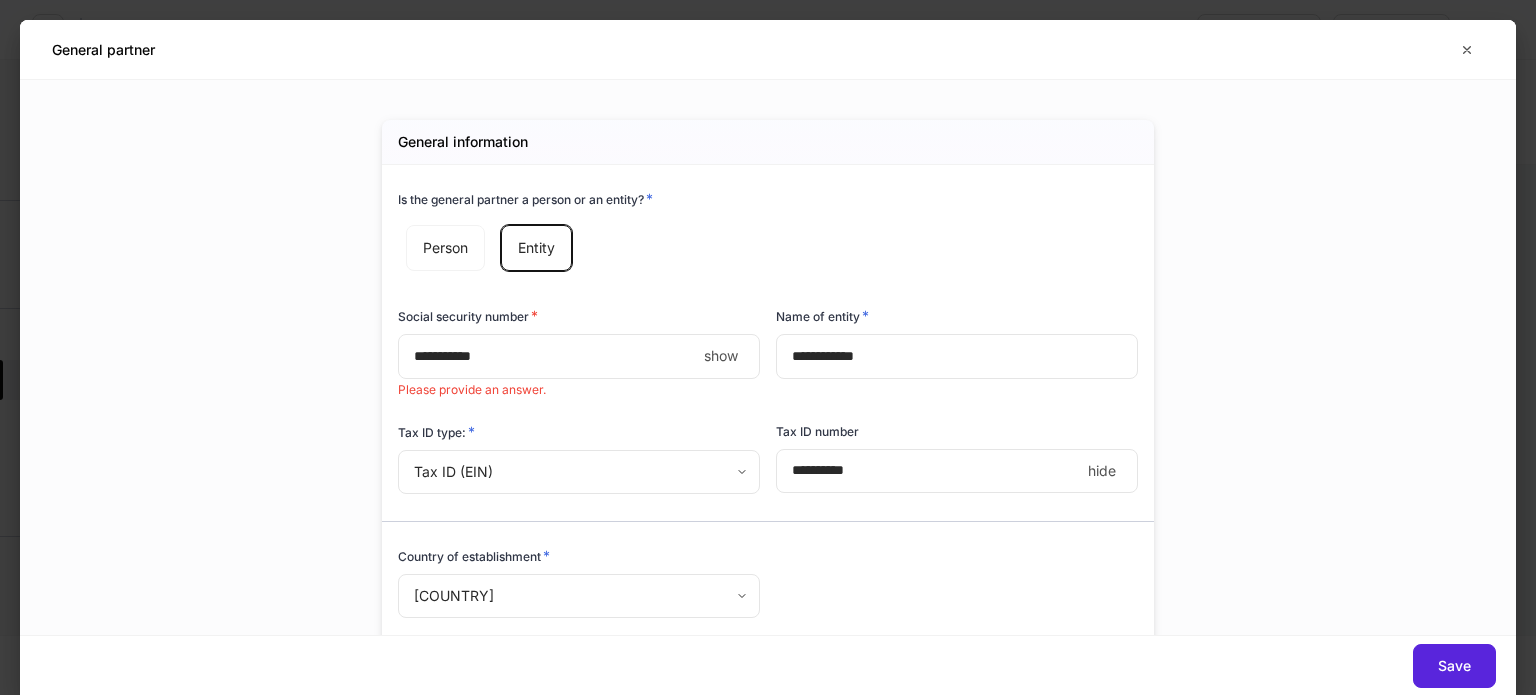click on "****" at bounding box center (547, 356) 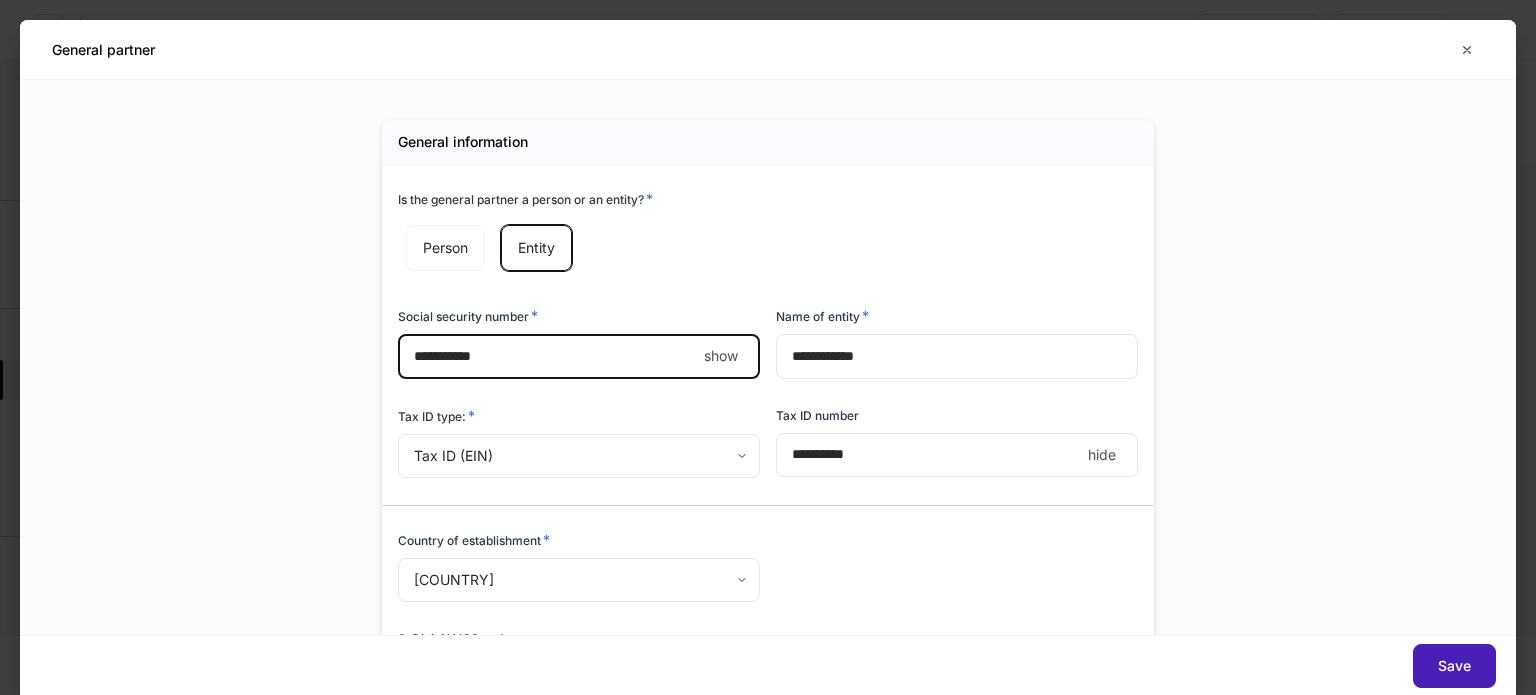 type on "**********" 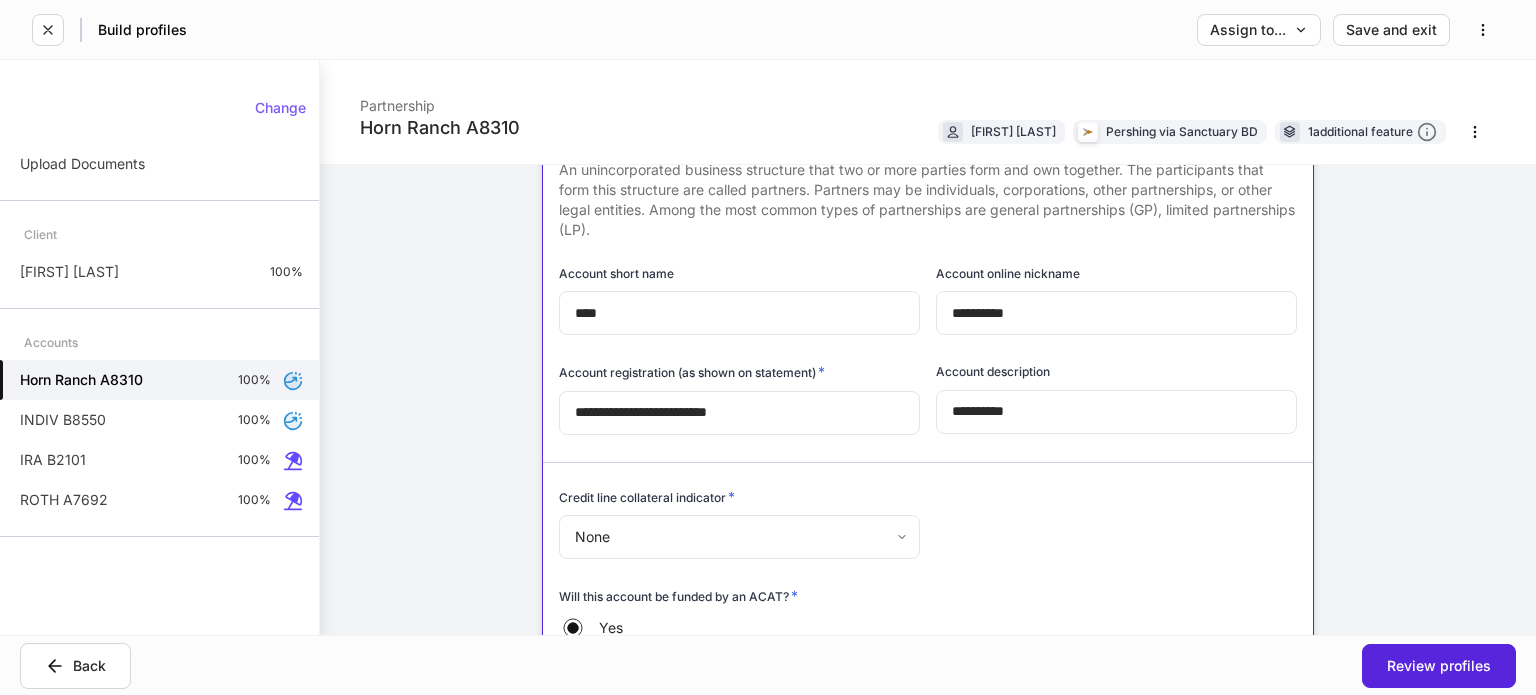 scroll, scrollTop: 0, scrollLeft: 0, axis: both 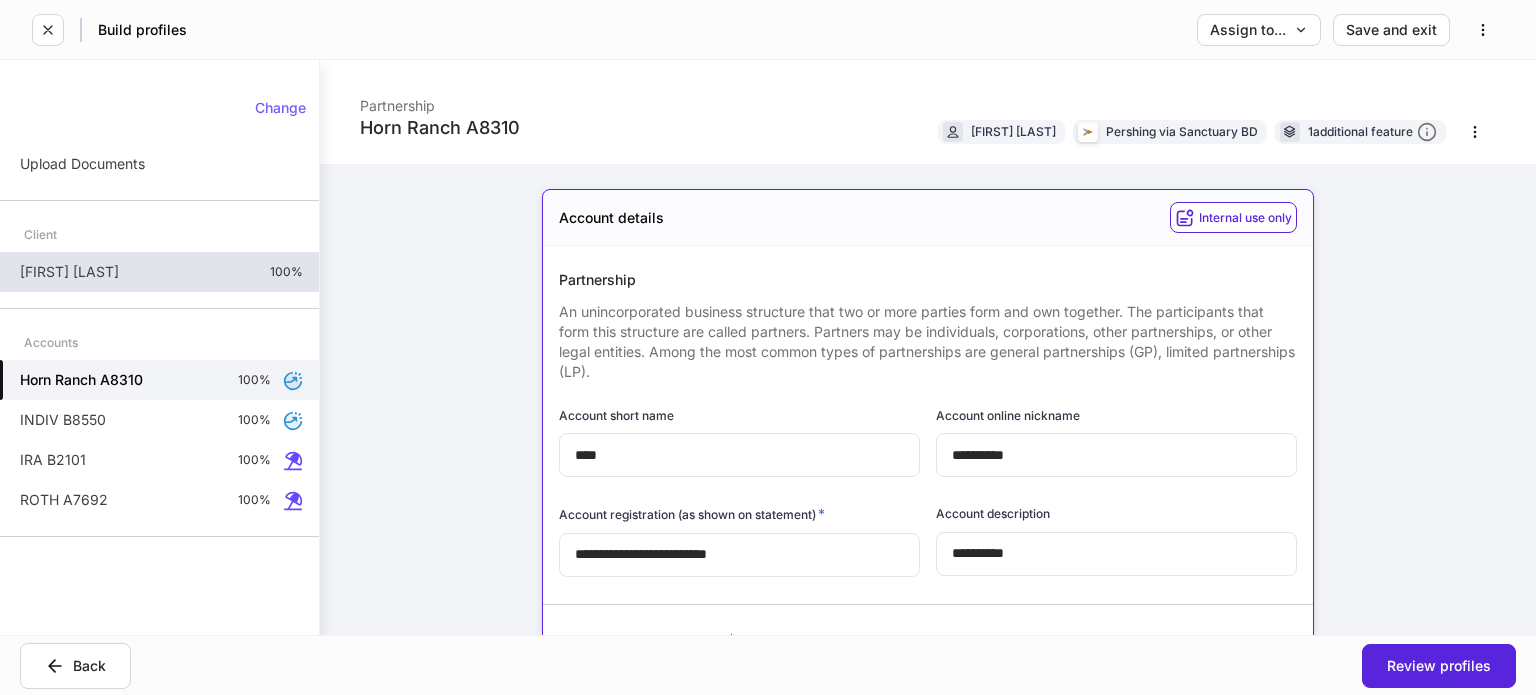 click on "[FIRST] [LAST] 100%" at bounding box center (159, 272) 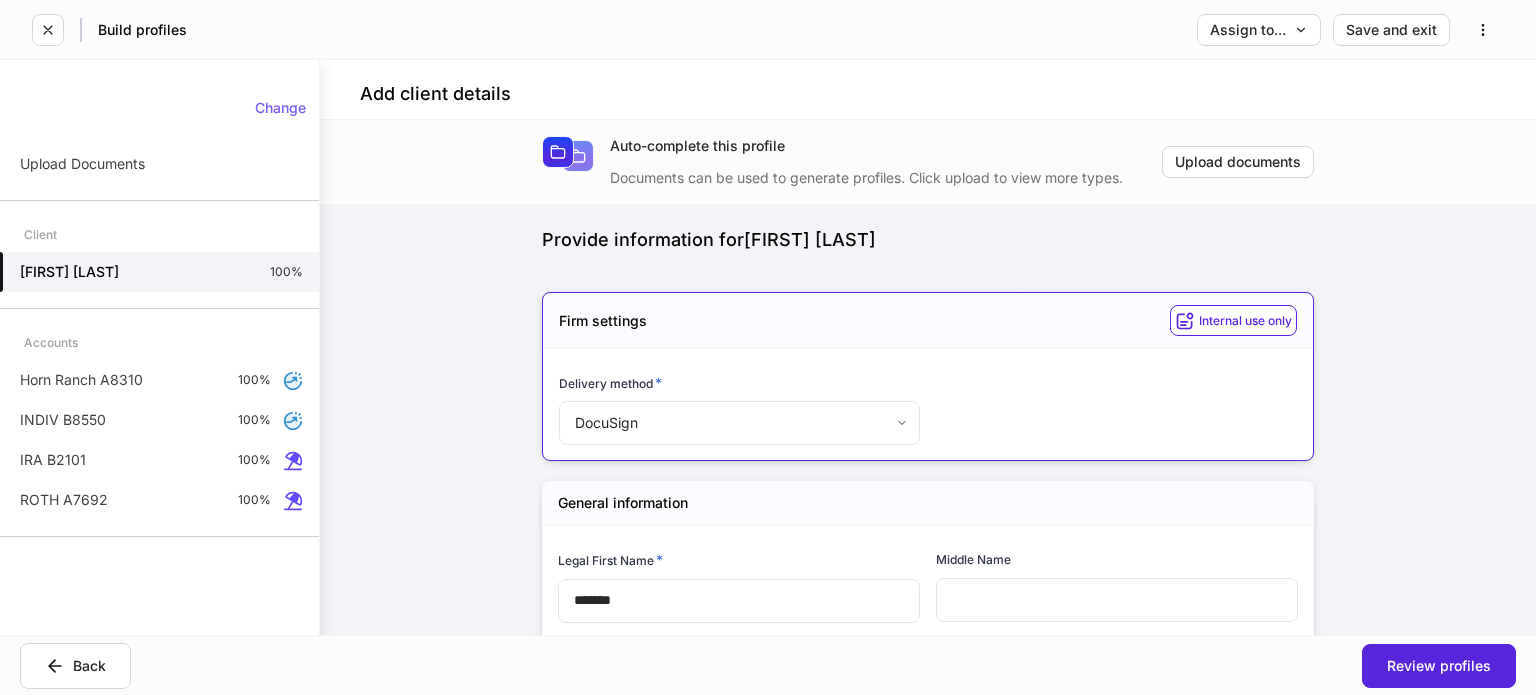 type on "**********" 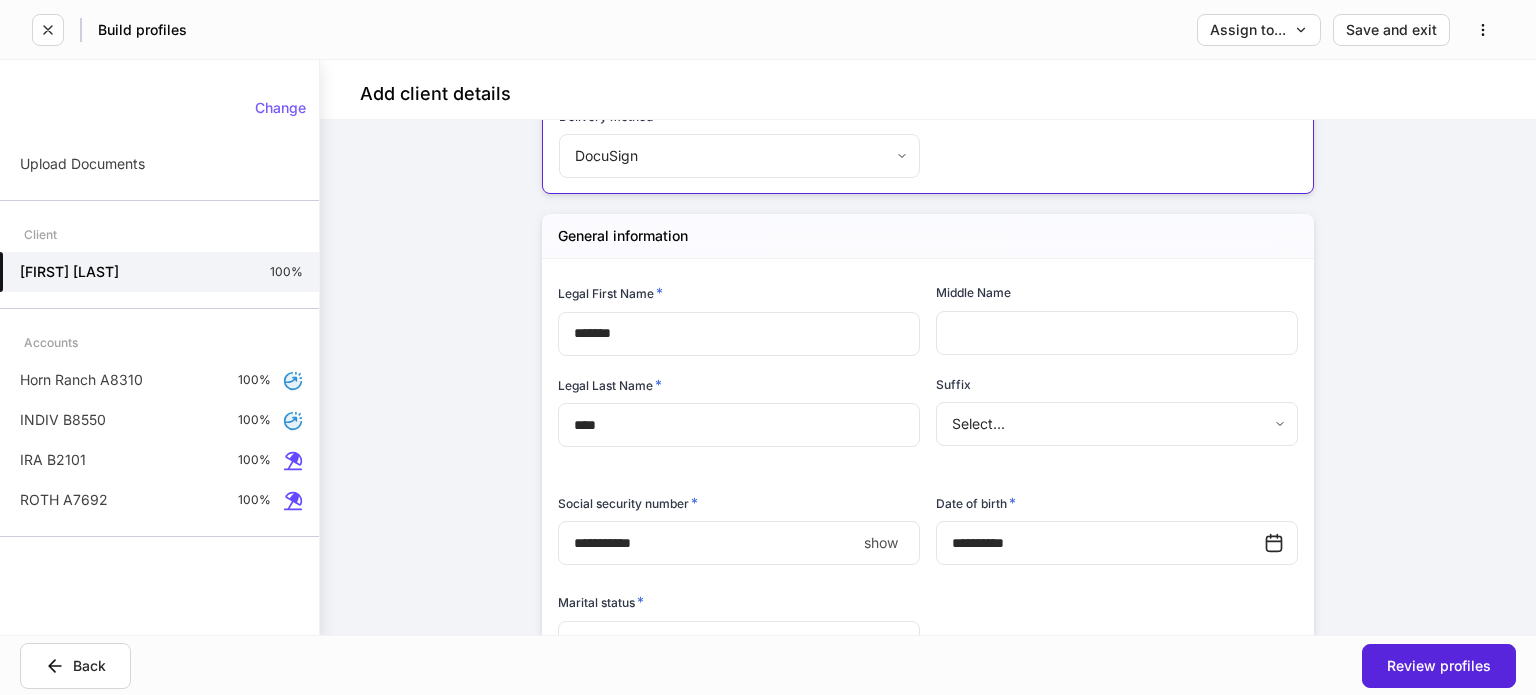 scroll, scrollTop: 0, scrollLeft: 0, axis: both 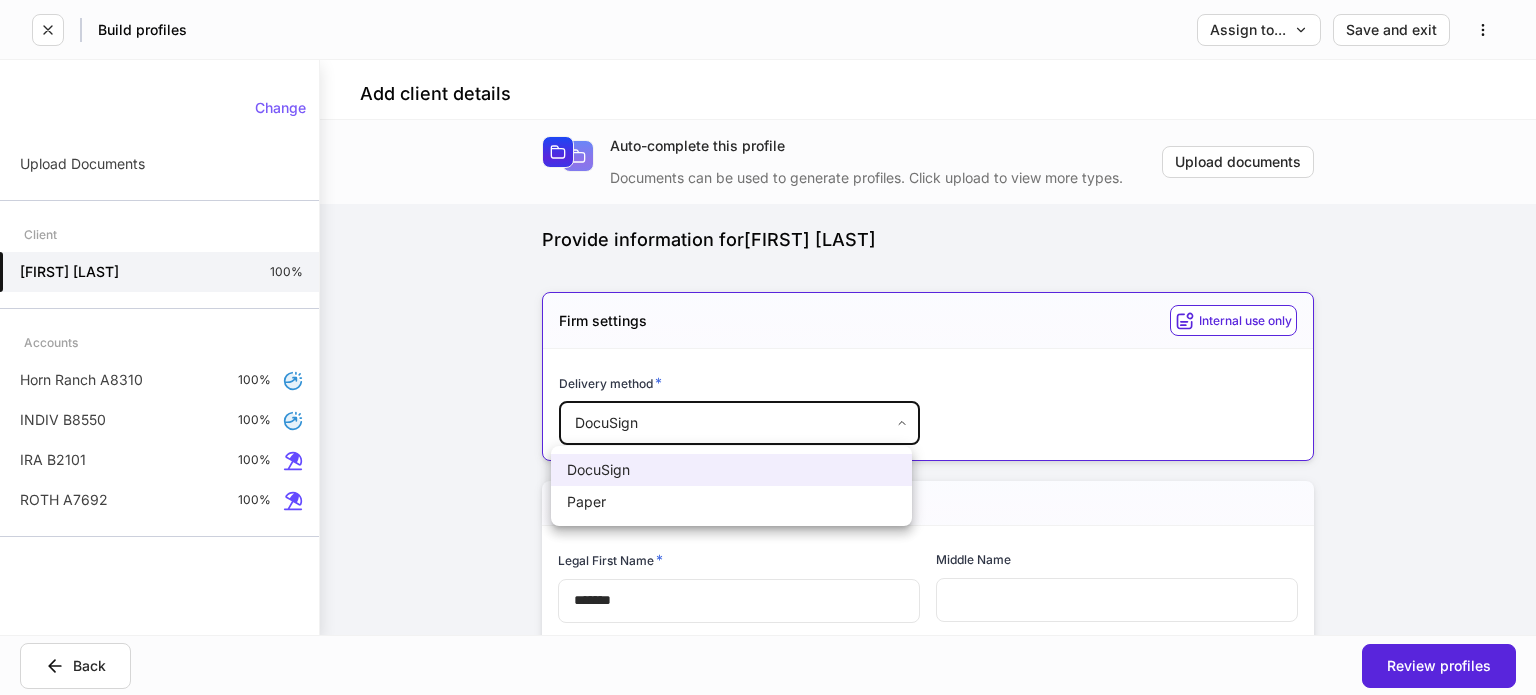 click on "**********" at bounding box center (768, 347) 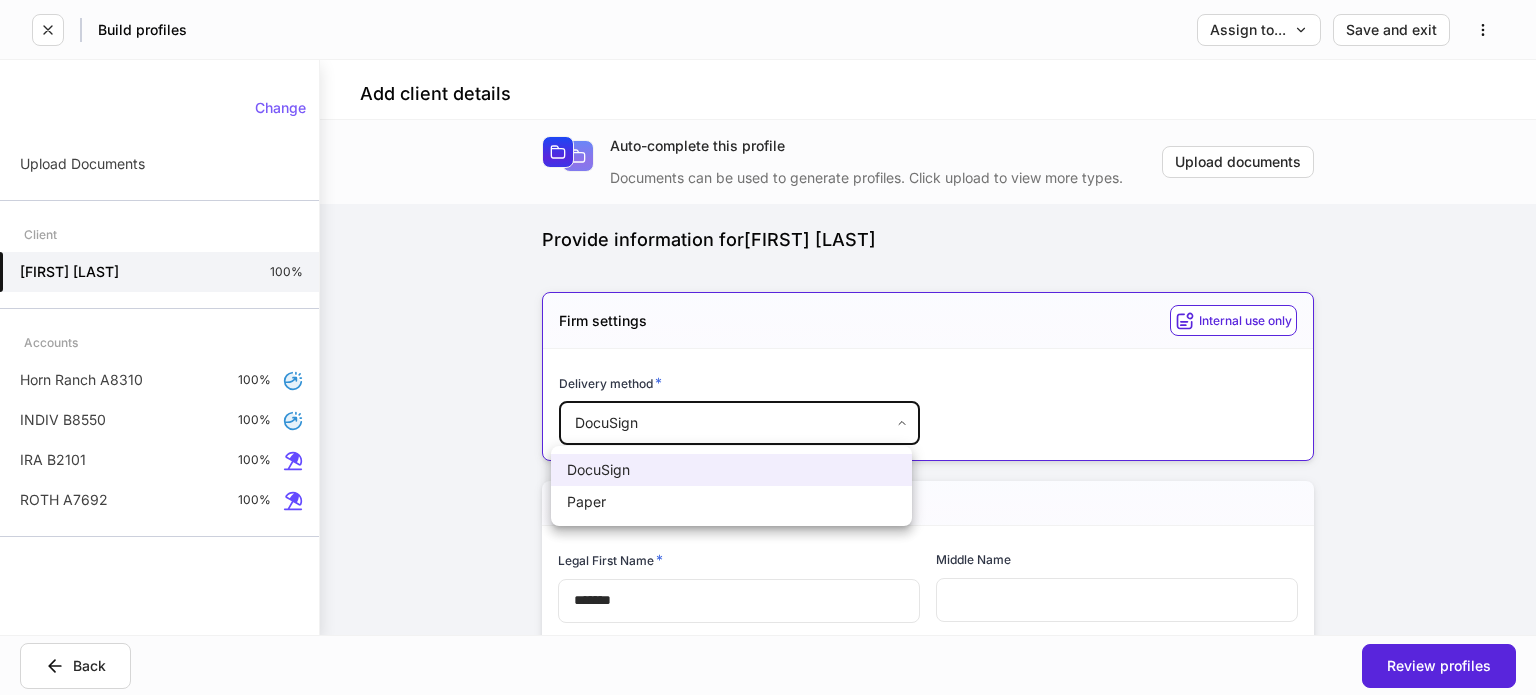 click on "Paper" at bounding box center [731, 502] 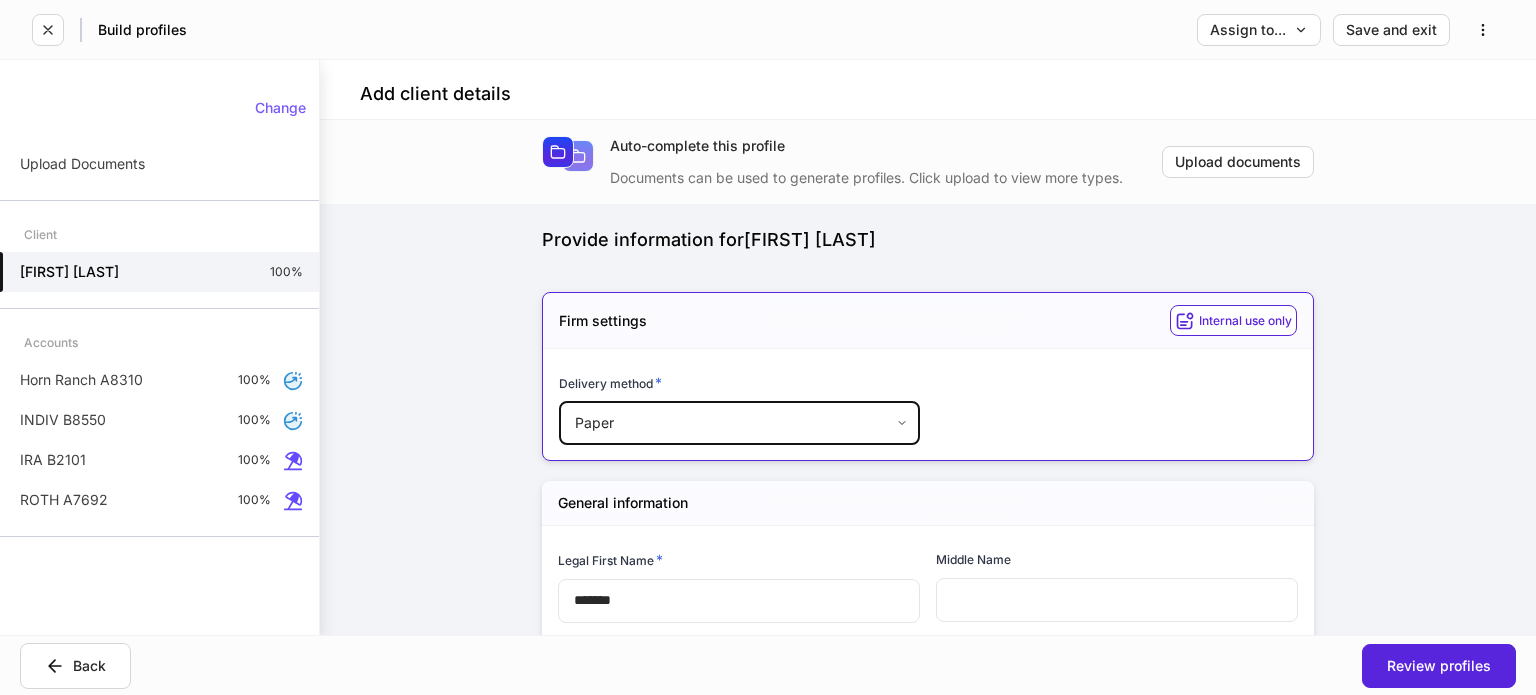 click on "**********" at bounding box center (928, 377) 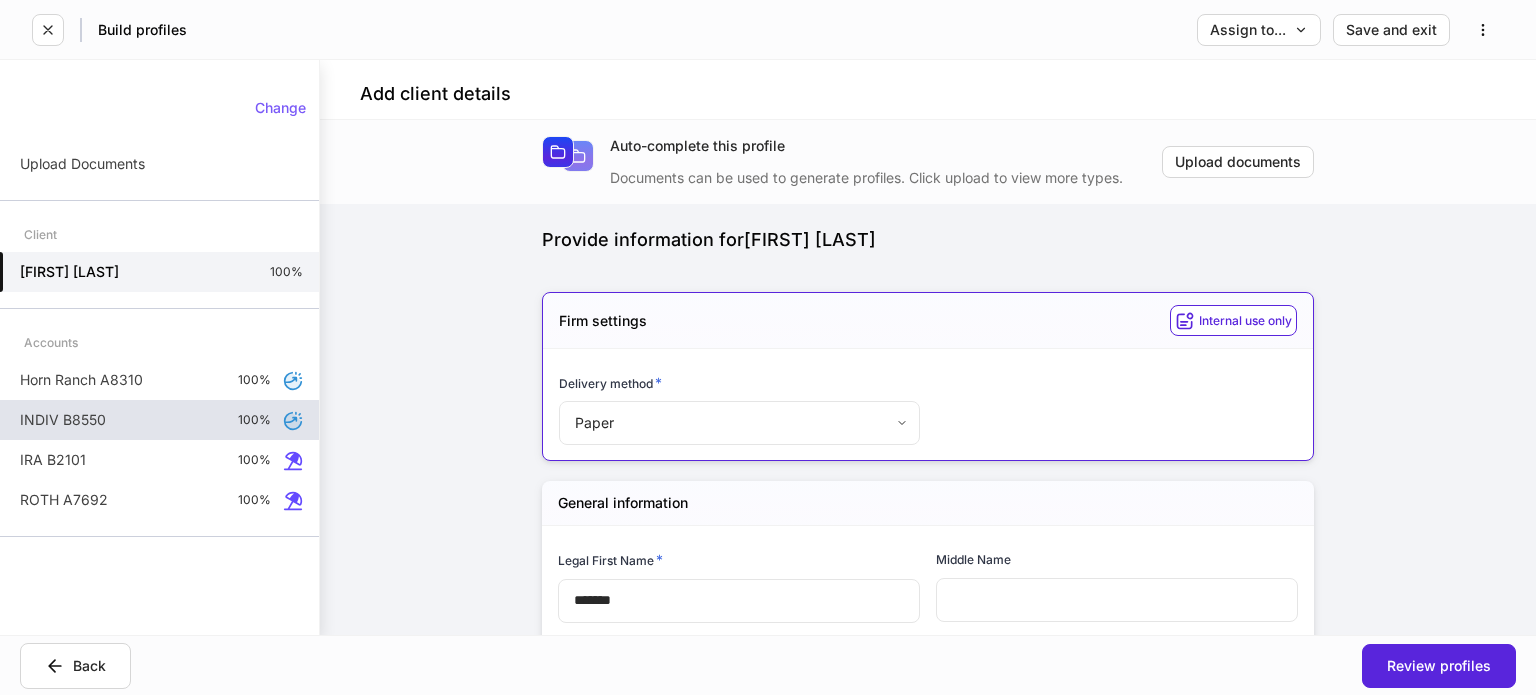 click on "INDIV B8550 100%" at bounding box center (159, 420) 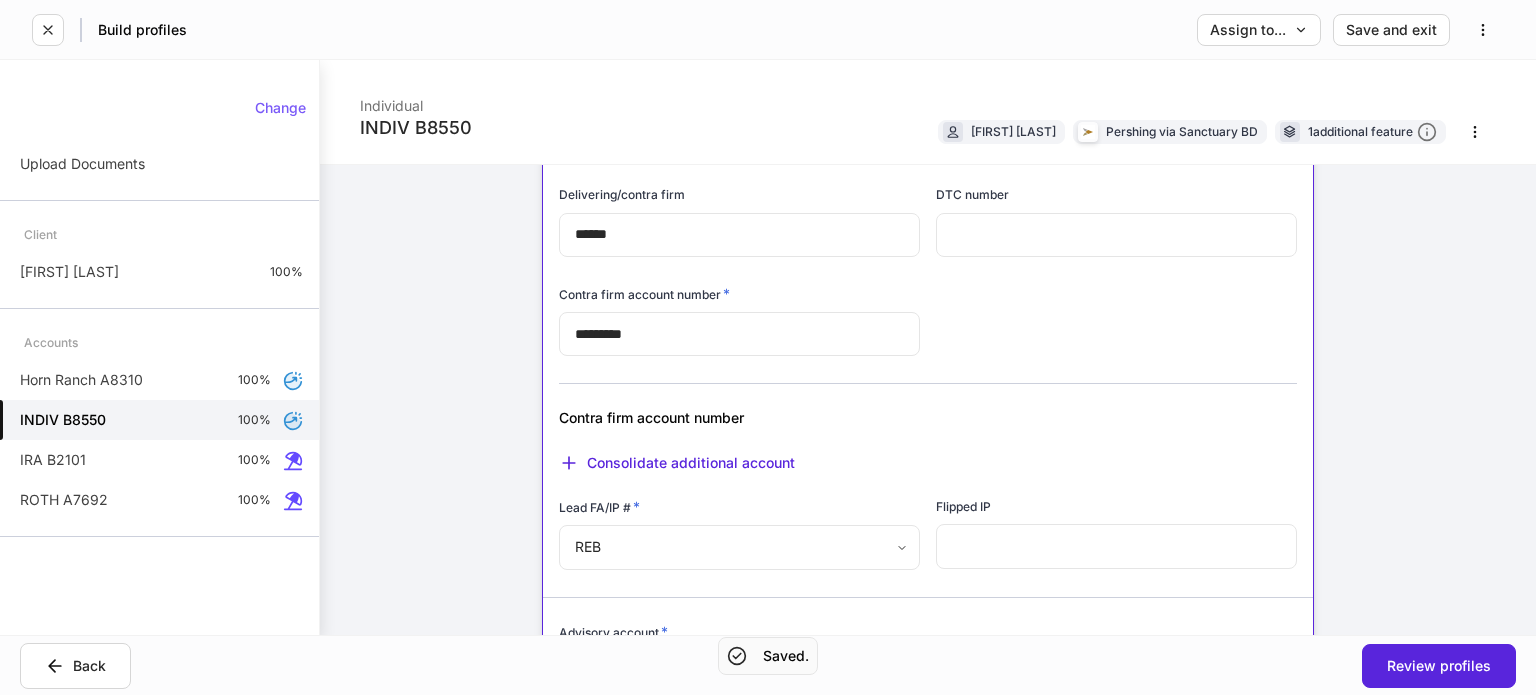 scroll, scrollTop: 0, scrollLeft: 0, axis: both 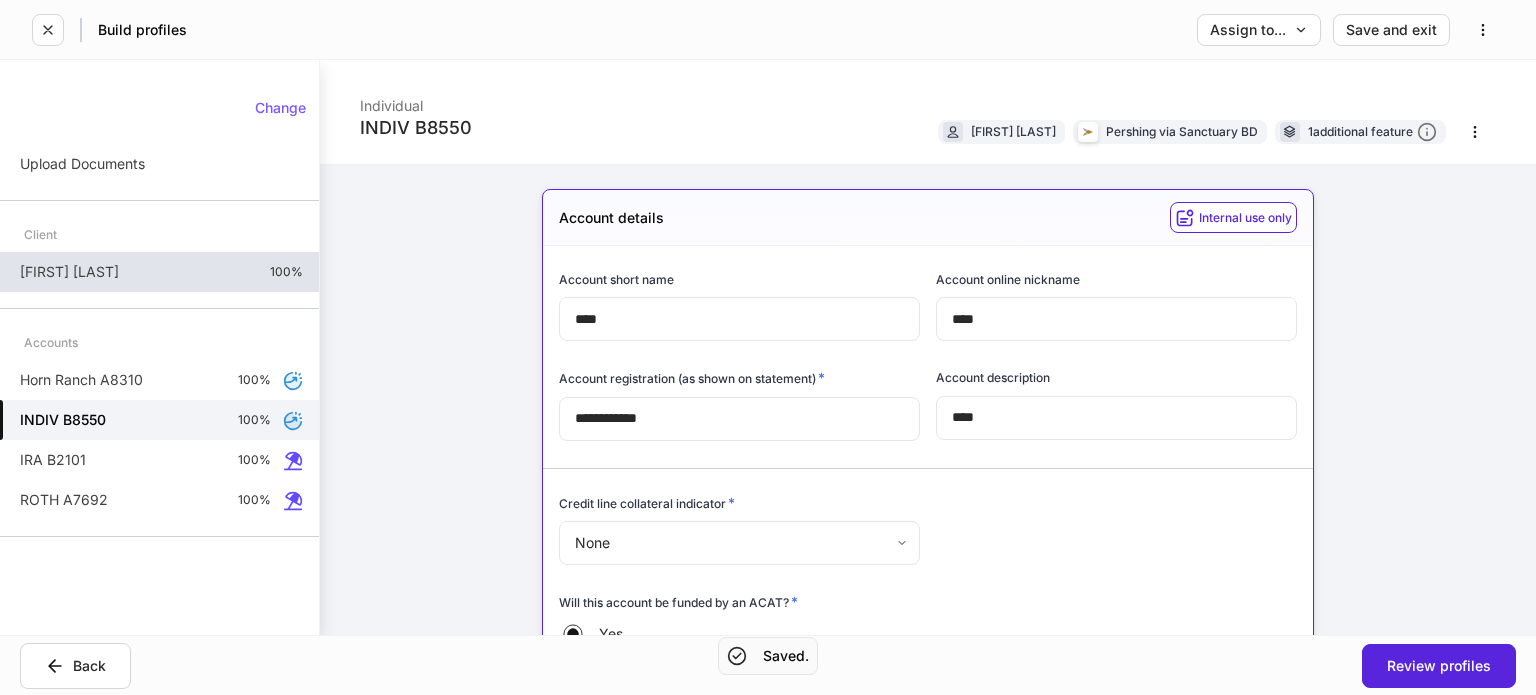 click on "[FIRST] [LAST]" at bounding box center [69, 272] 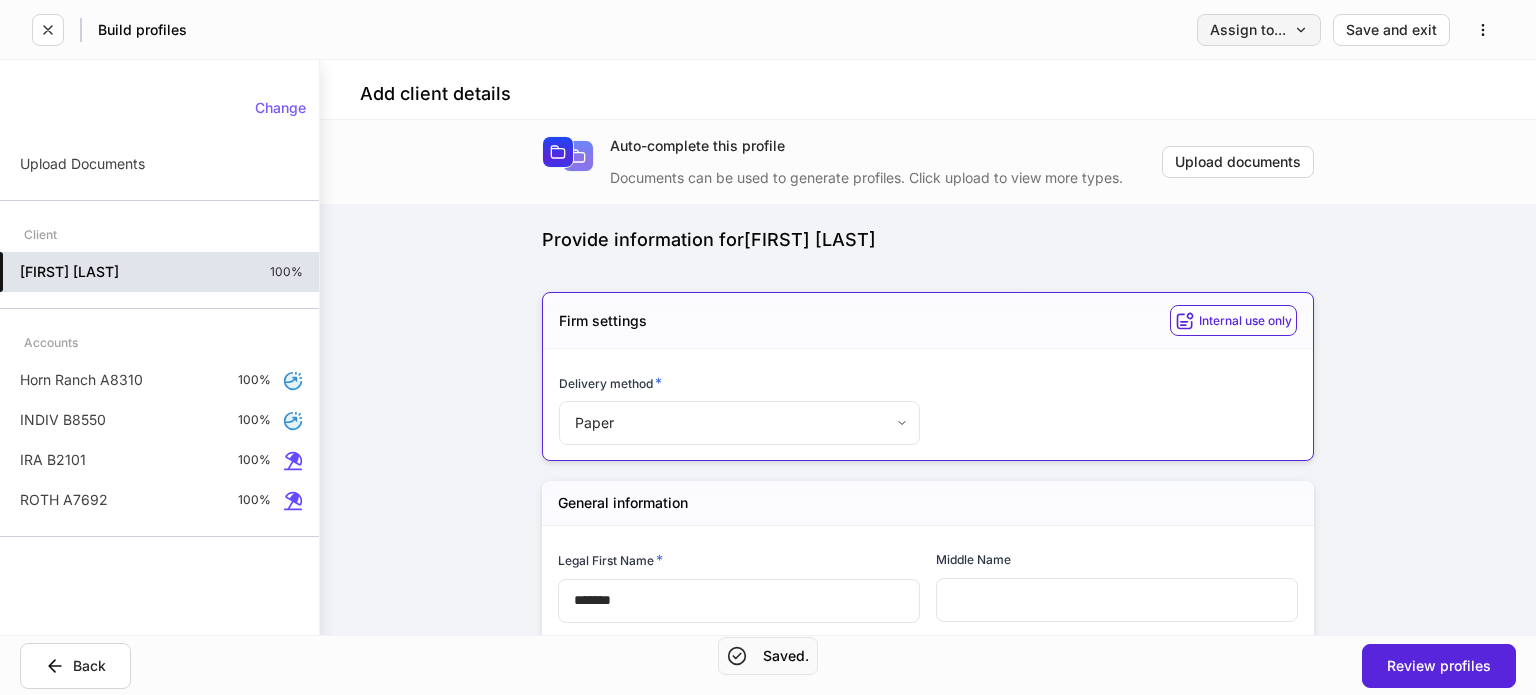 click on "Assign to..." at bounding box center [1259, 30] 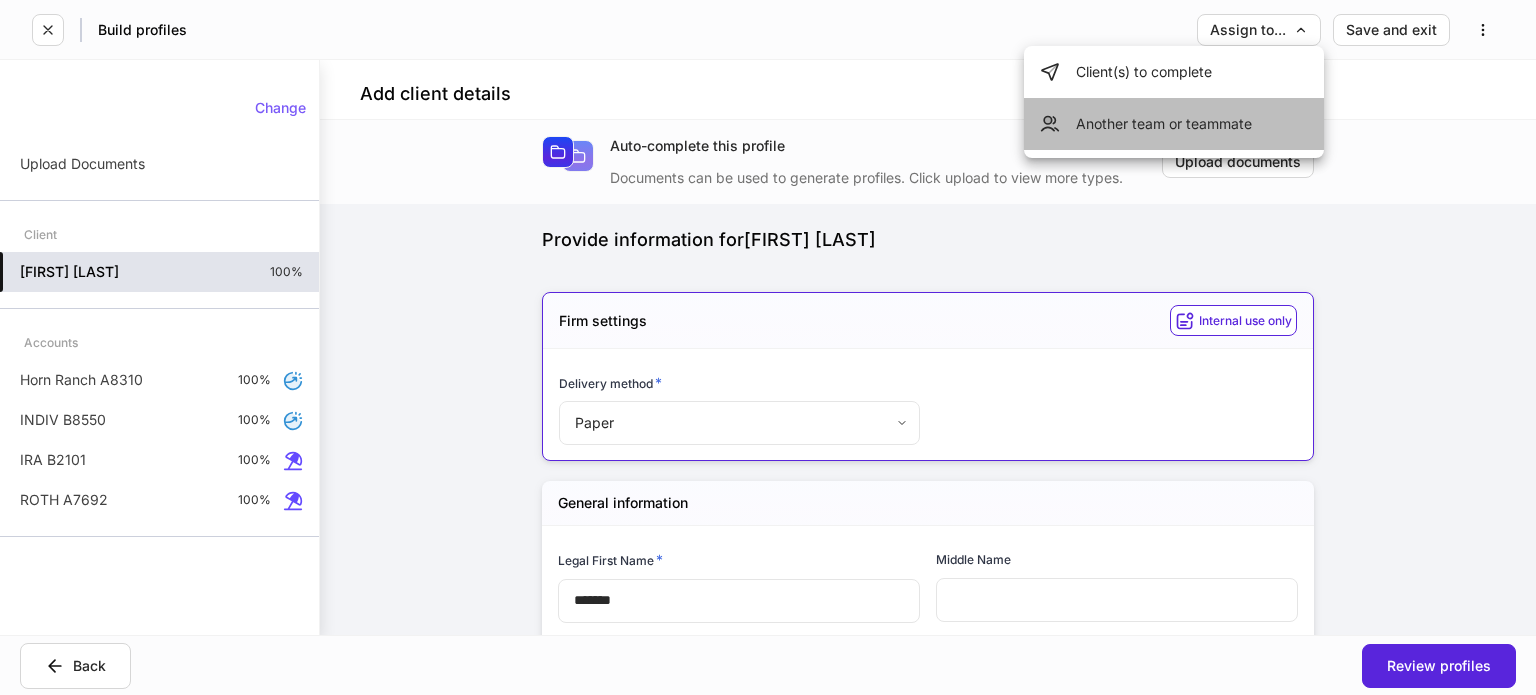 click on "Another team or teammate" at bounding box center (1174, 124) 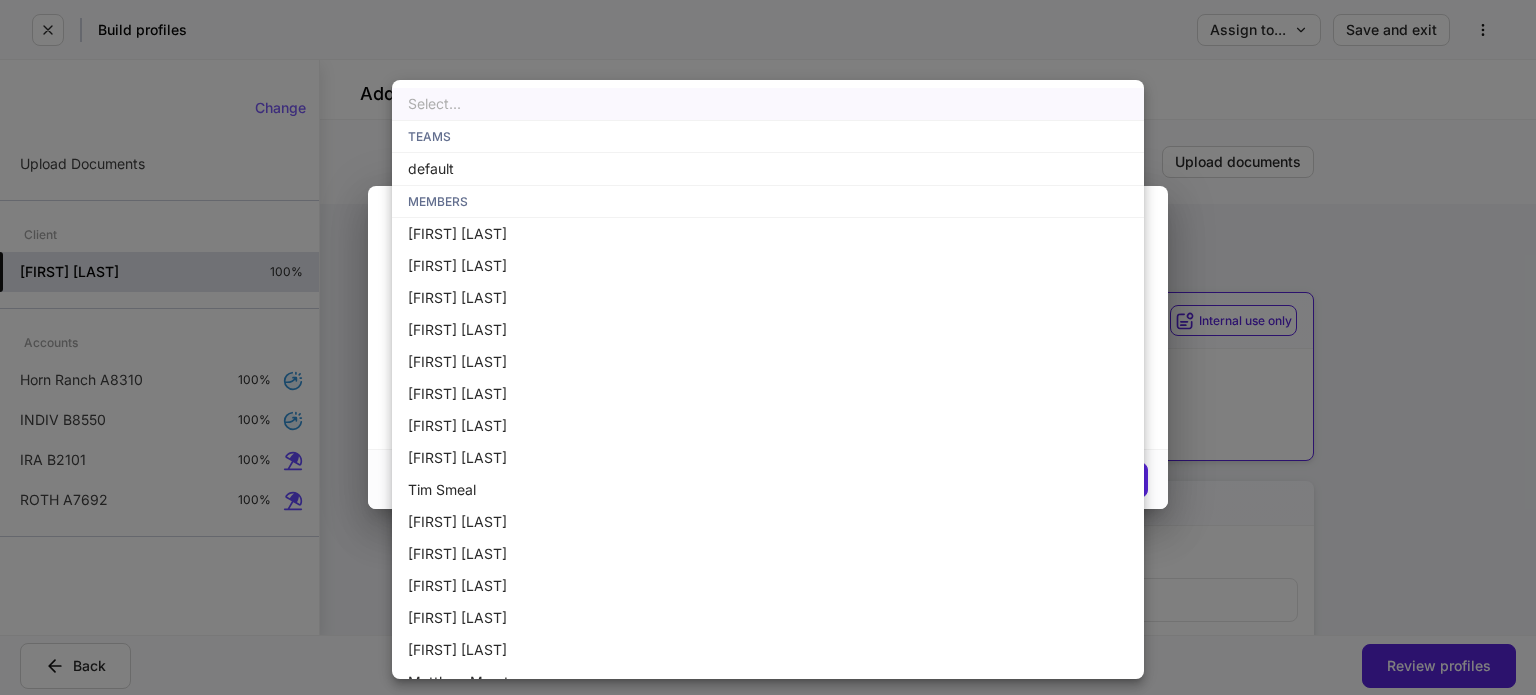 click on "**********" at bounding box center (768, 347) 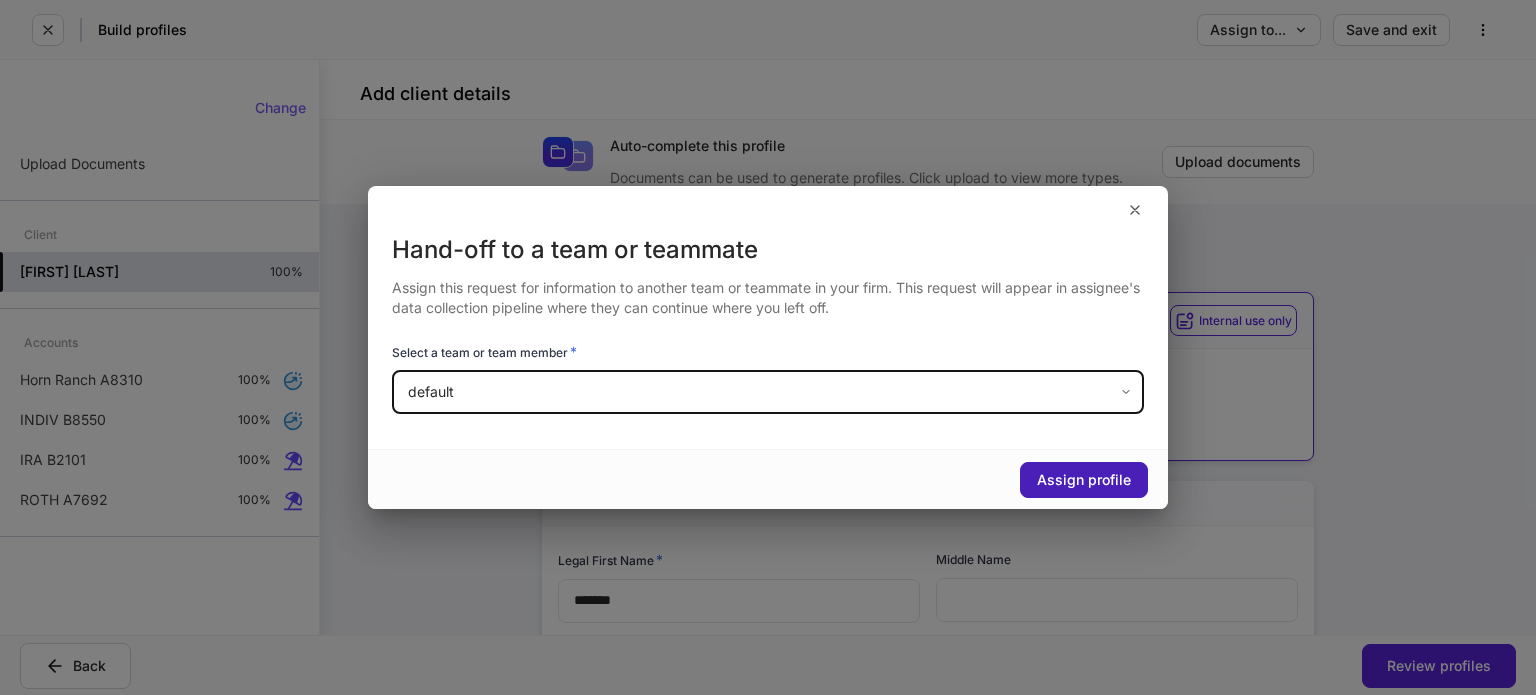 click on "Assign profile" at bounding box center [1084, 480] 